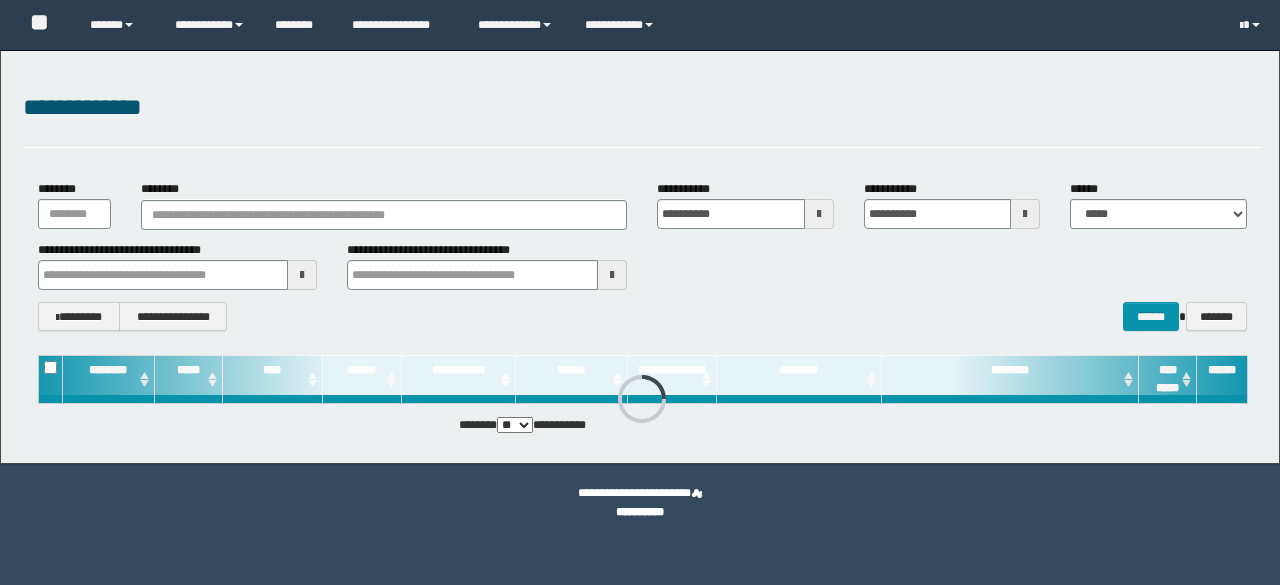 scroll, scrollTop: 0, scrollLeft: 0, axis: both 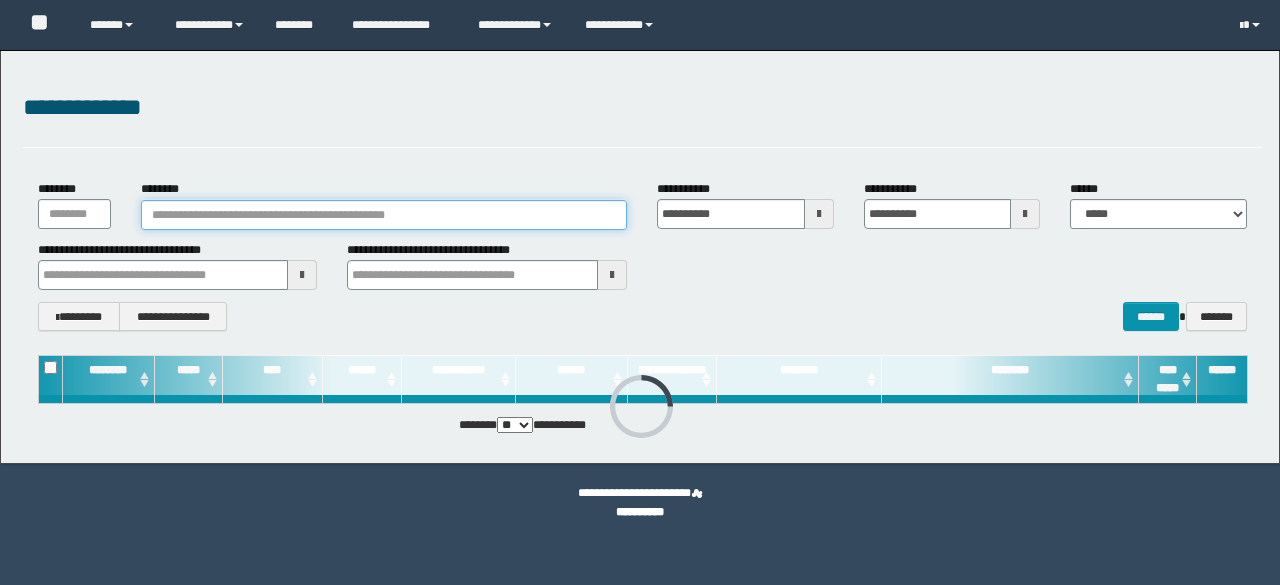click on "********" at bounding box center (384, 215) 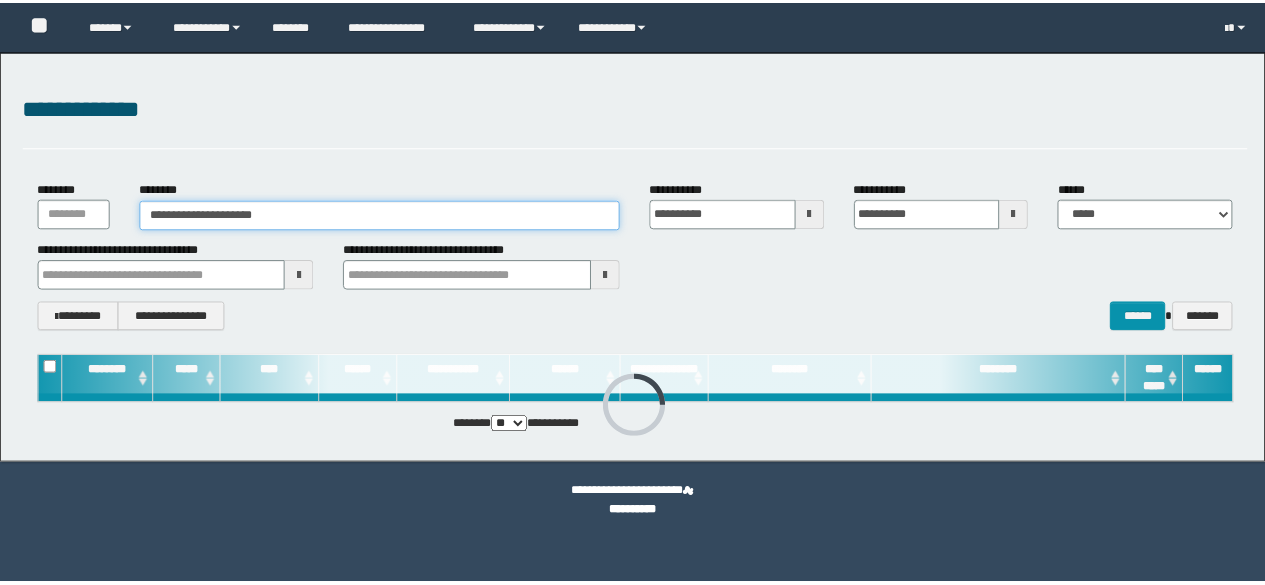 scroll, scrollTop: 0, scrollLeft: 0, axis: both 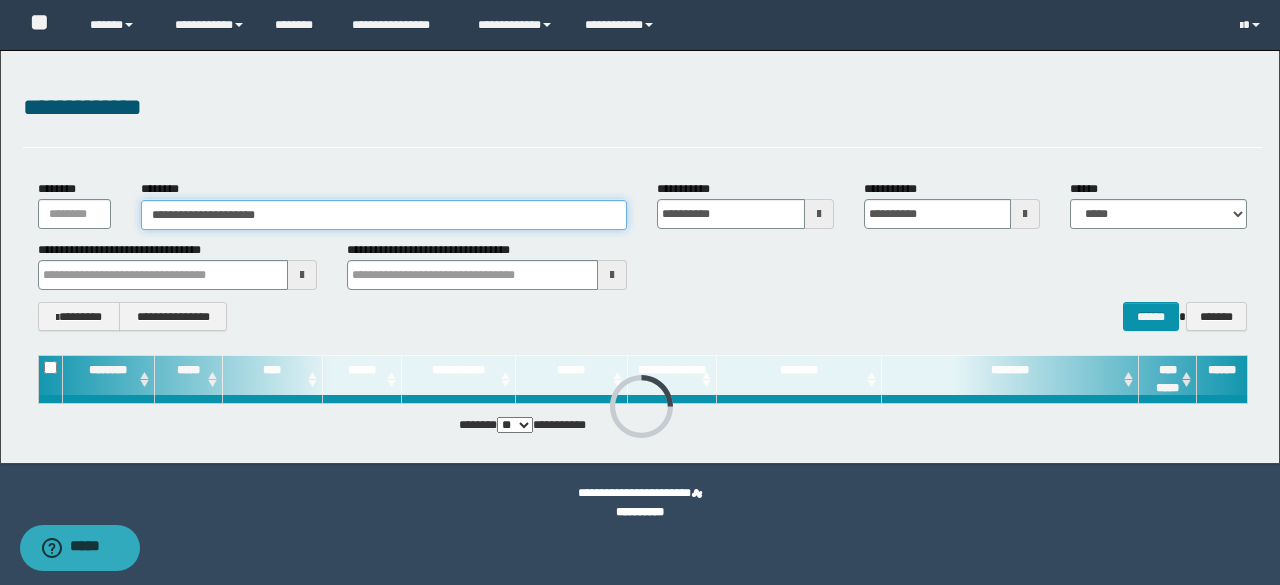 type on "**********" 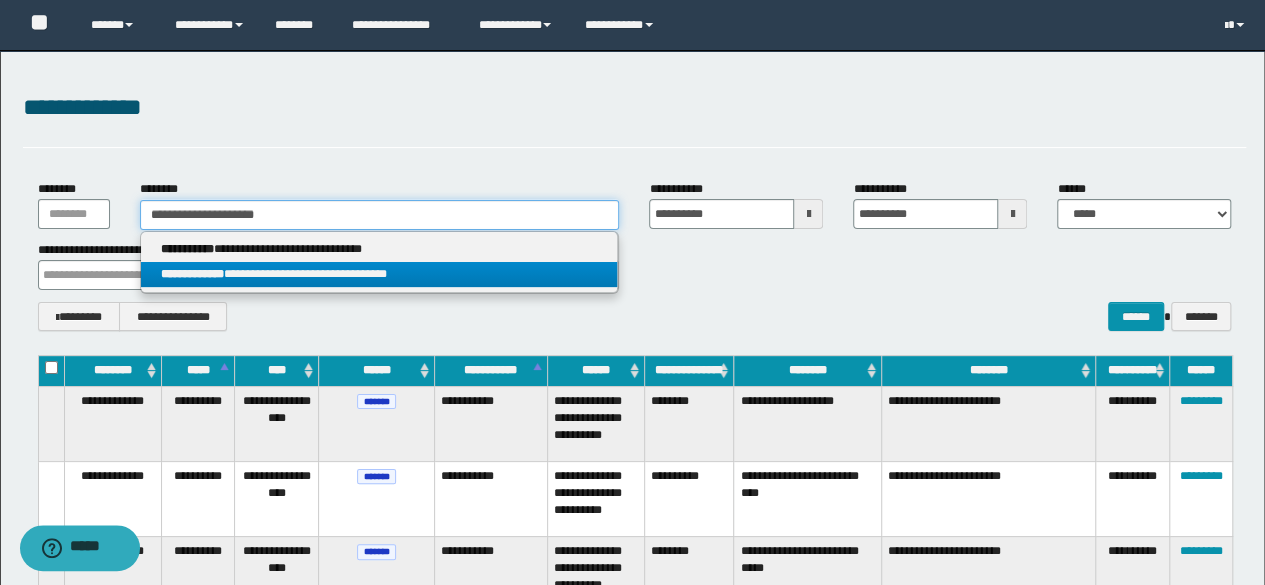 type on "**********" 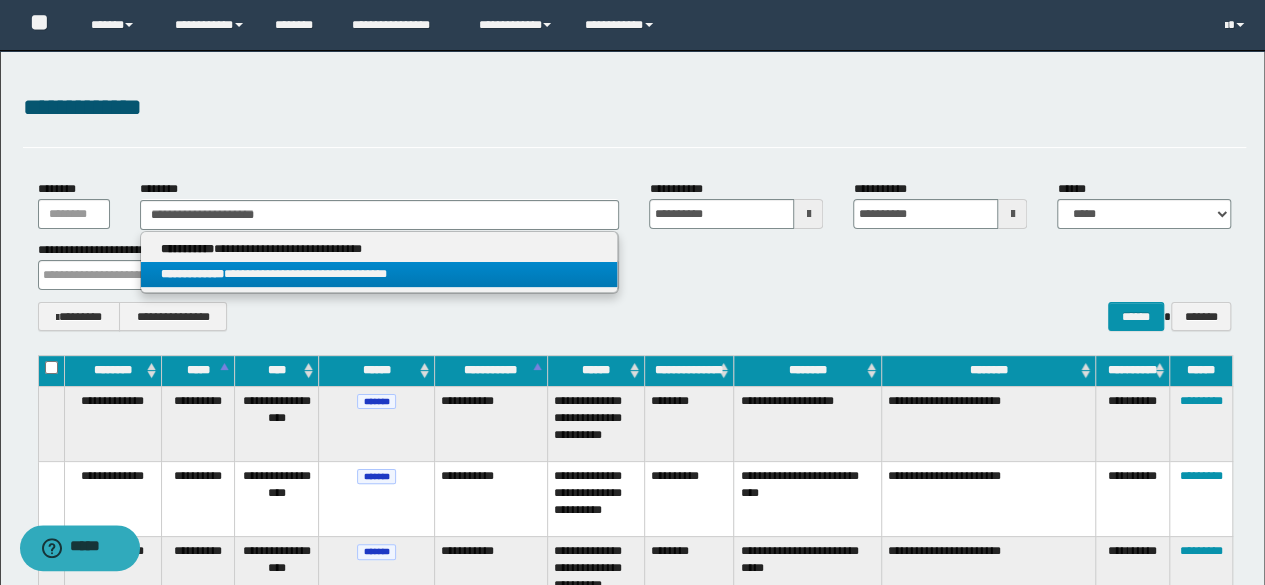 click on "**********" at bounding box center [379, 274] 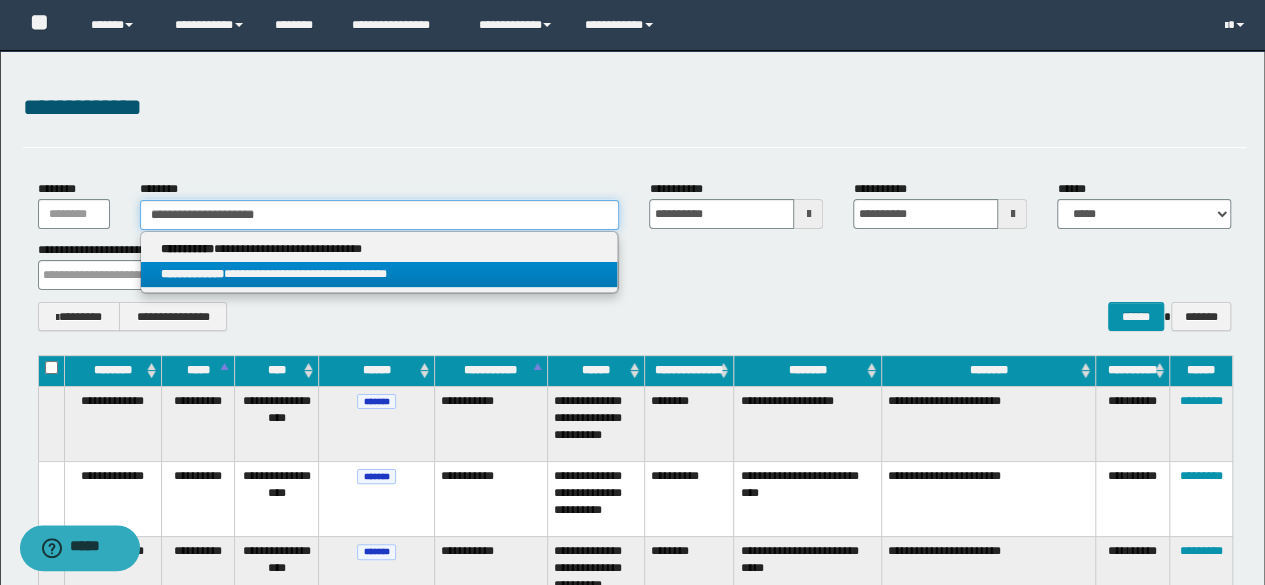 type 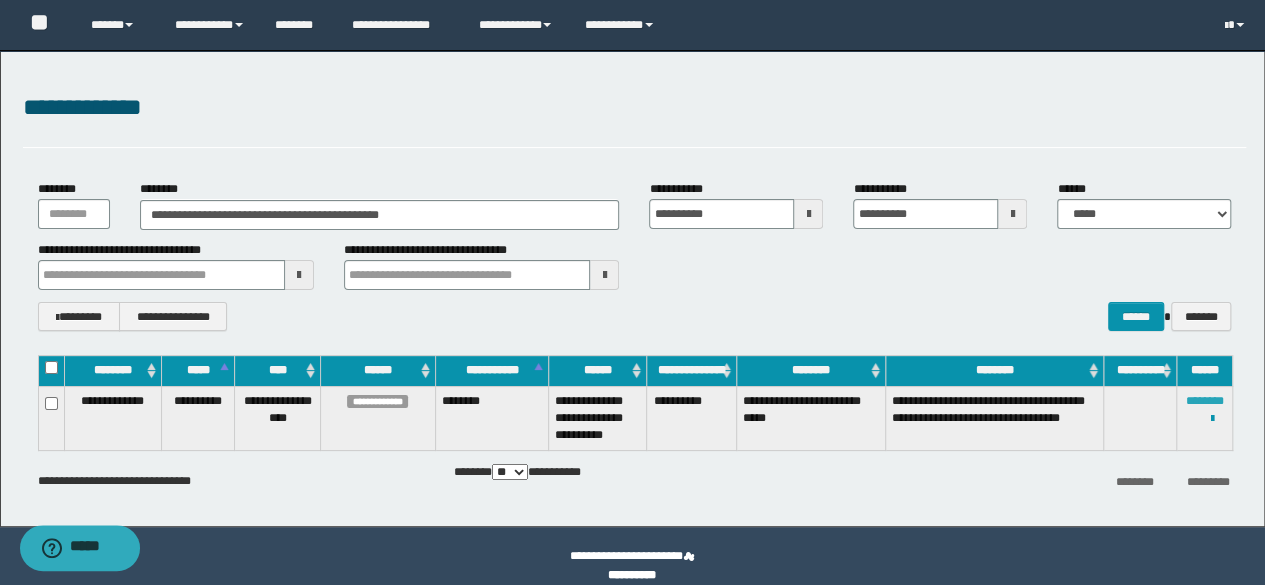 click on "********" at bounding box center [1205, 401] 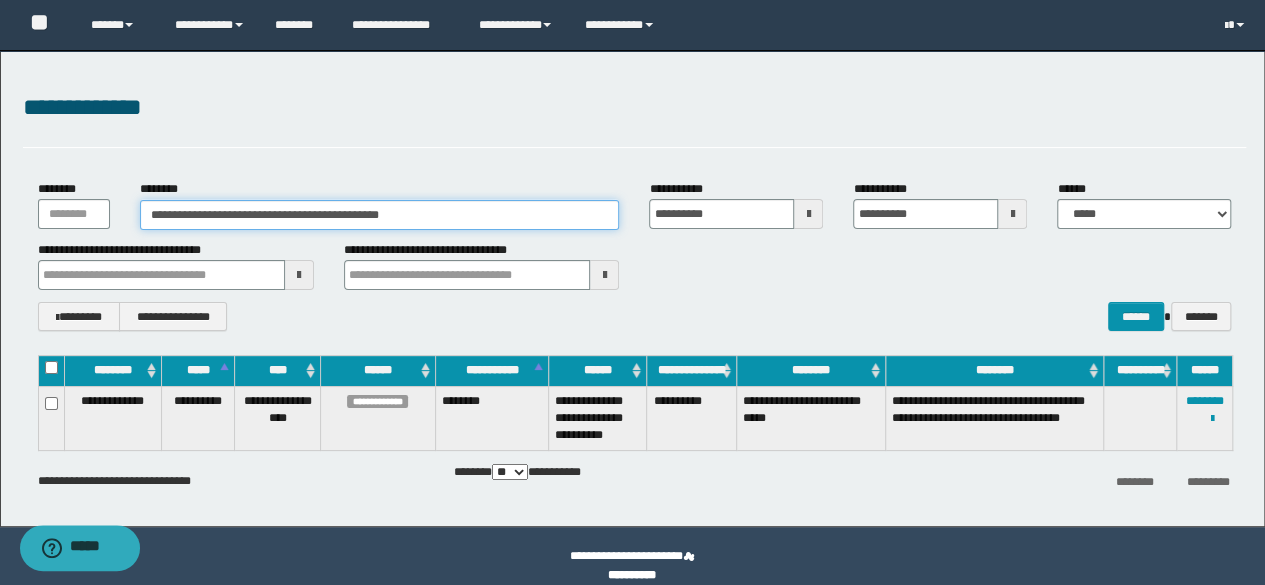 paste 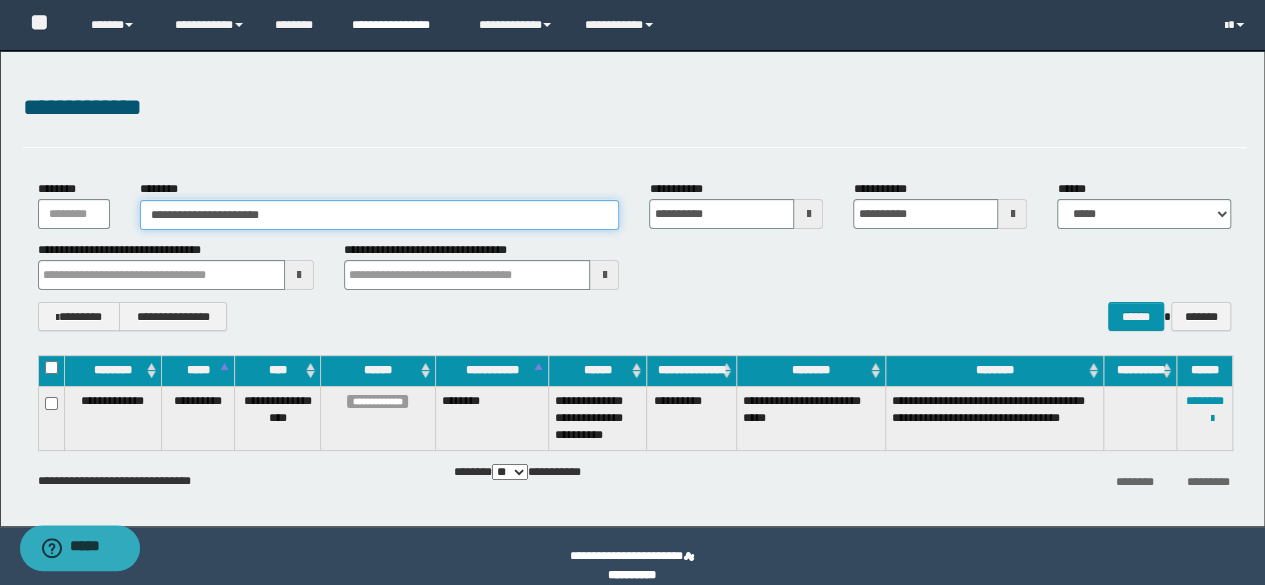 type on "**********" 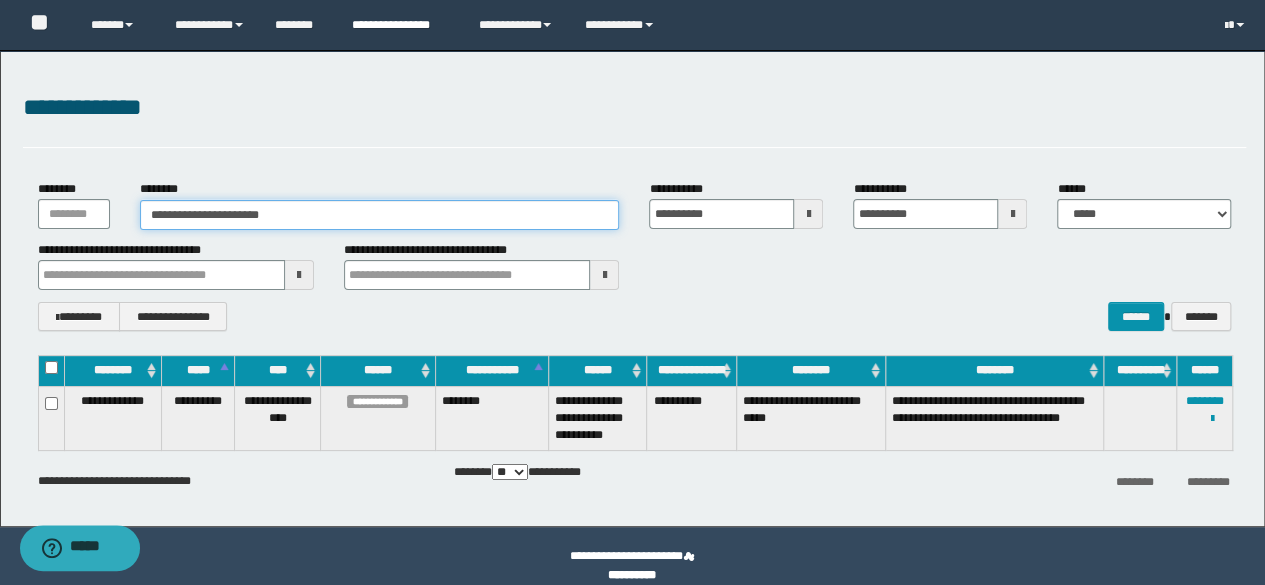 type on "**********" 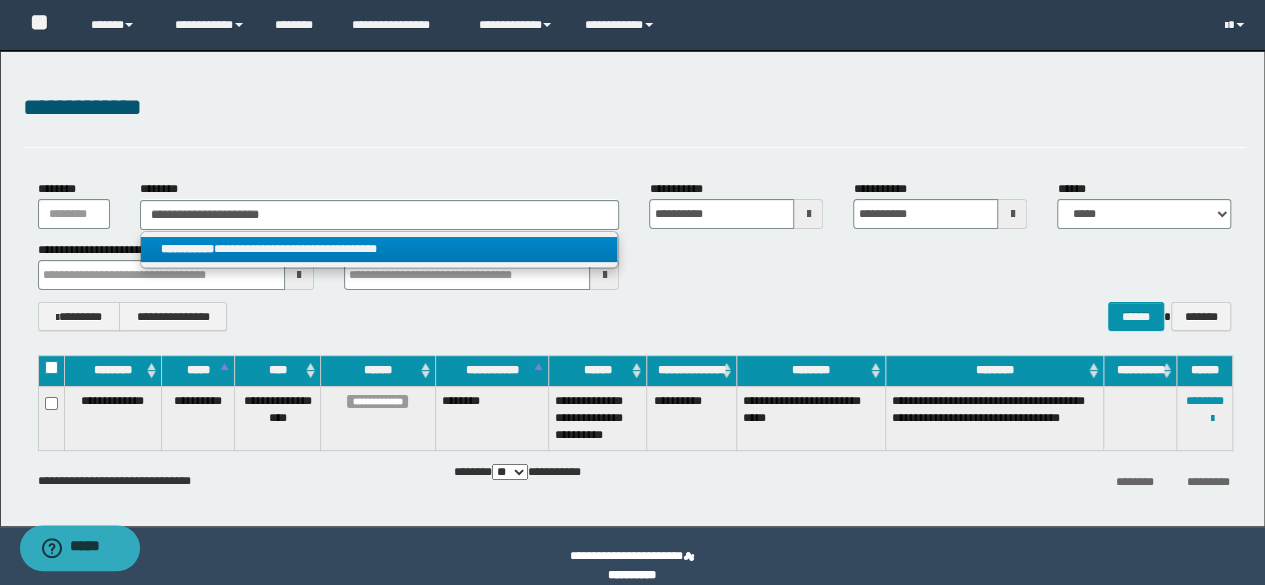click on "**********" at bounding box center [379, 249] 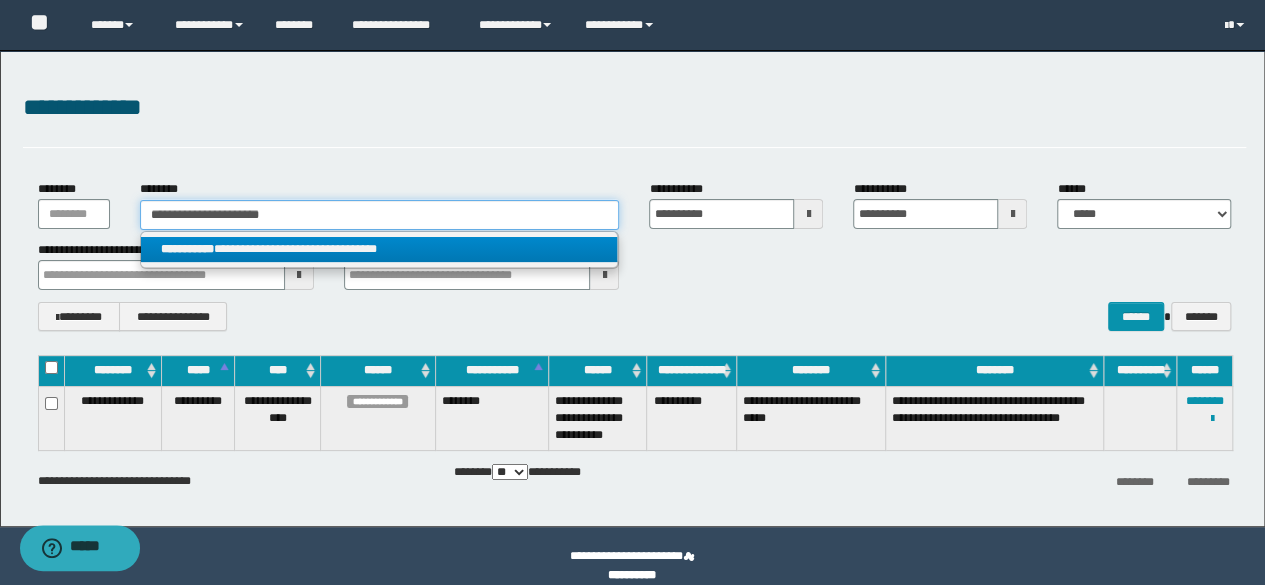 type 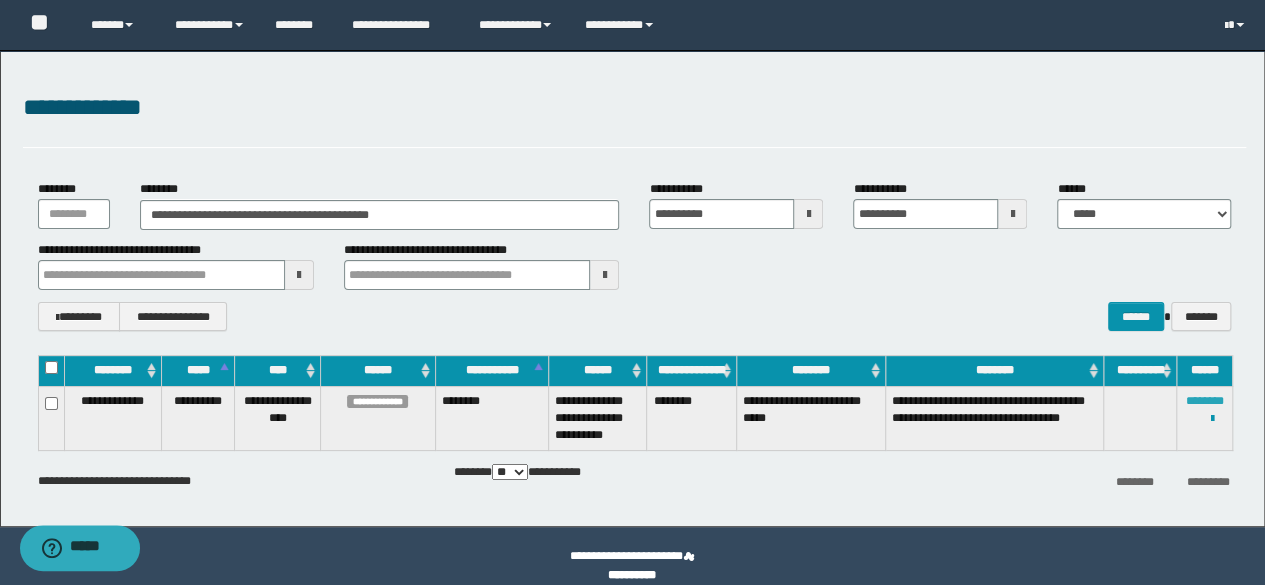 click on "********" at bounding box center (1205, 401) 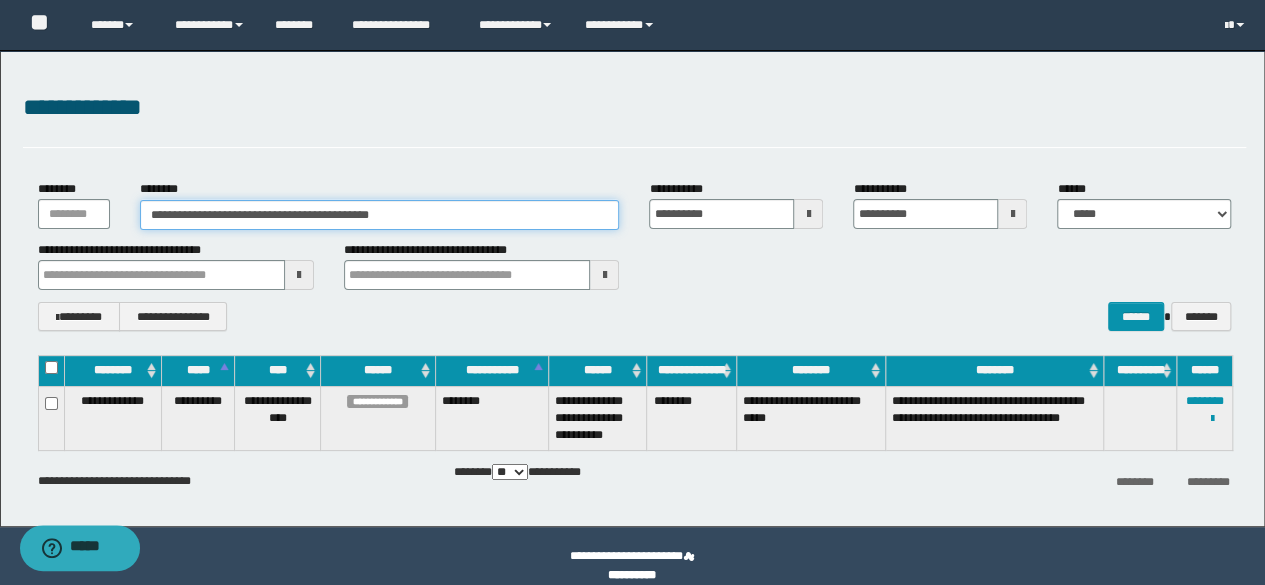 paste 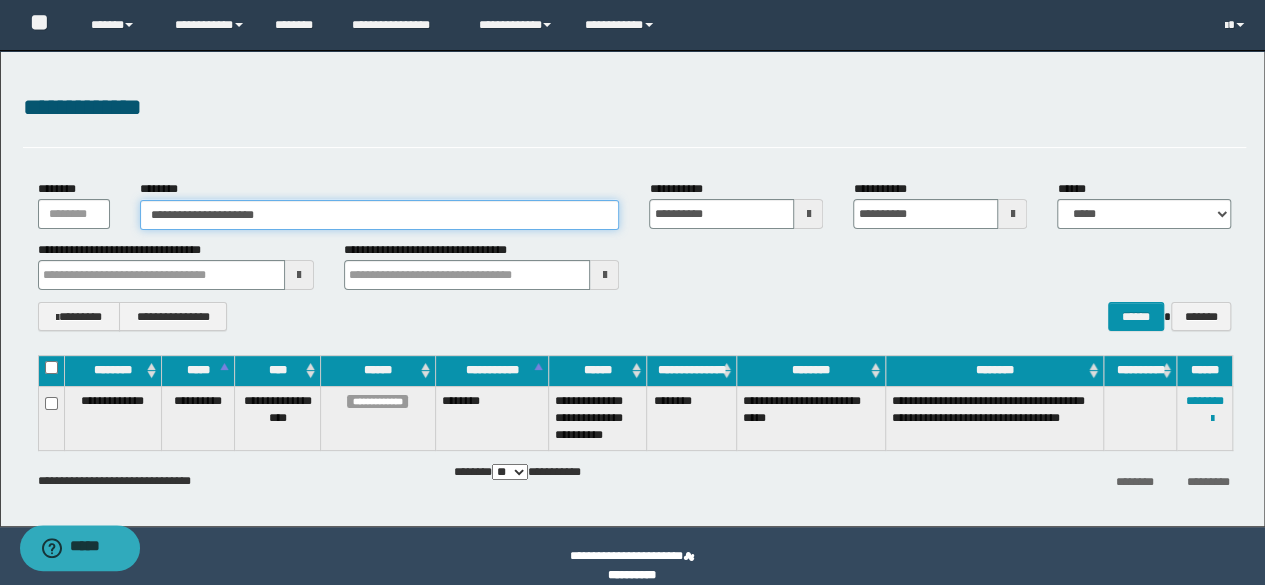 type on "**********" 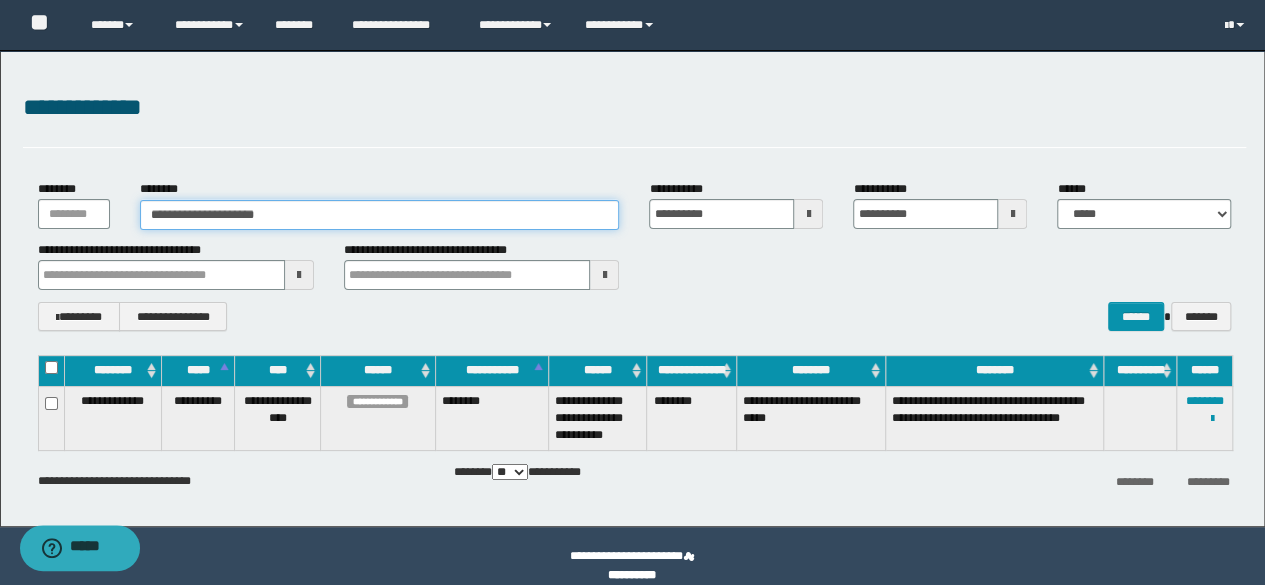 drag, startPoint x: 449, startPoint y: 212, endPoint x: 7, endPoint y: 197, distance: 442.25446 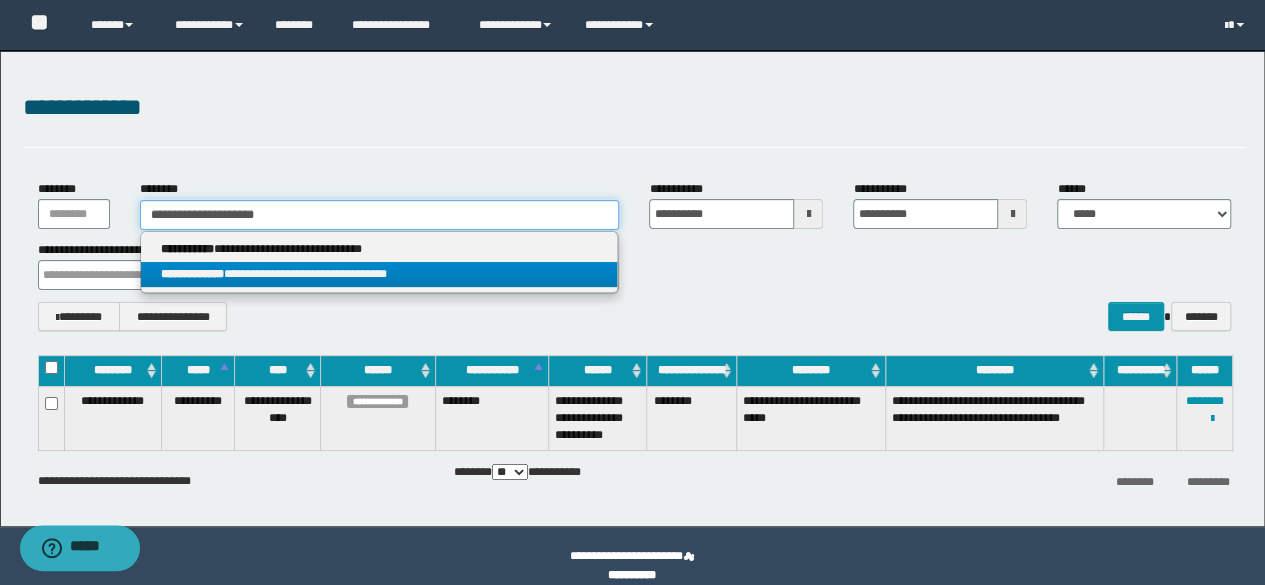 type on "**********" 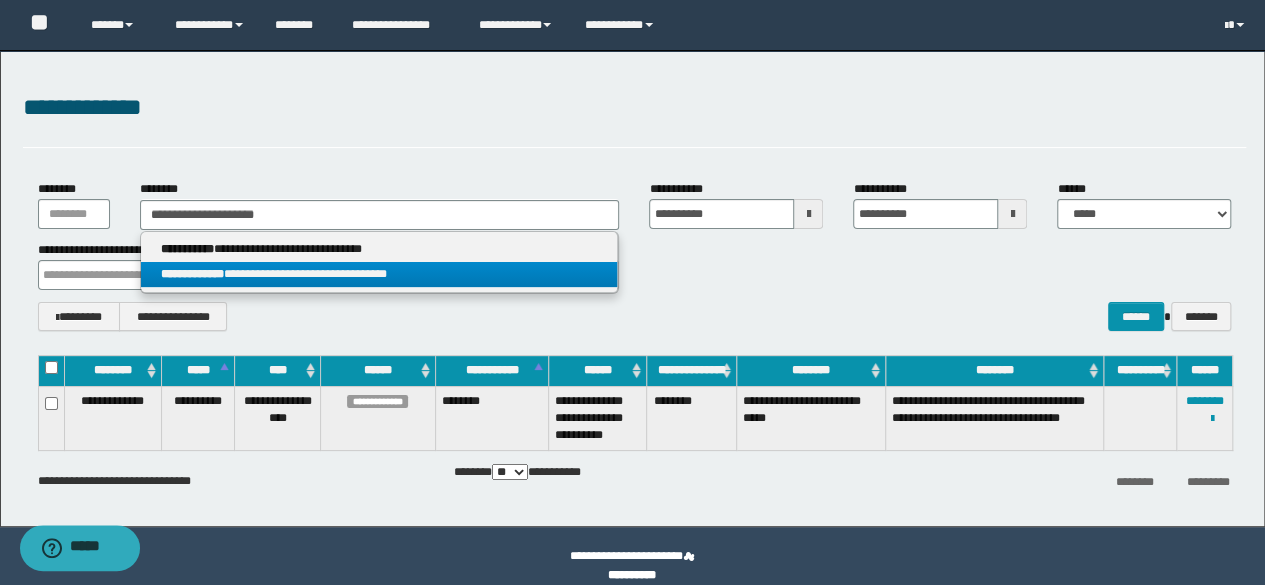 click on "**********" at bounding box center (379, 274) 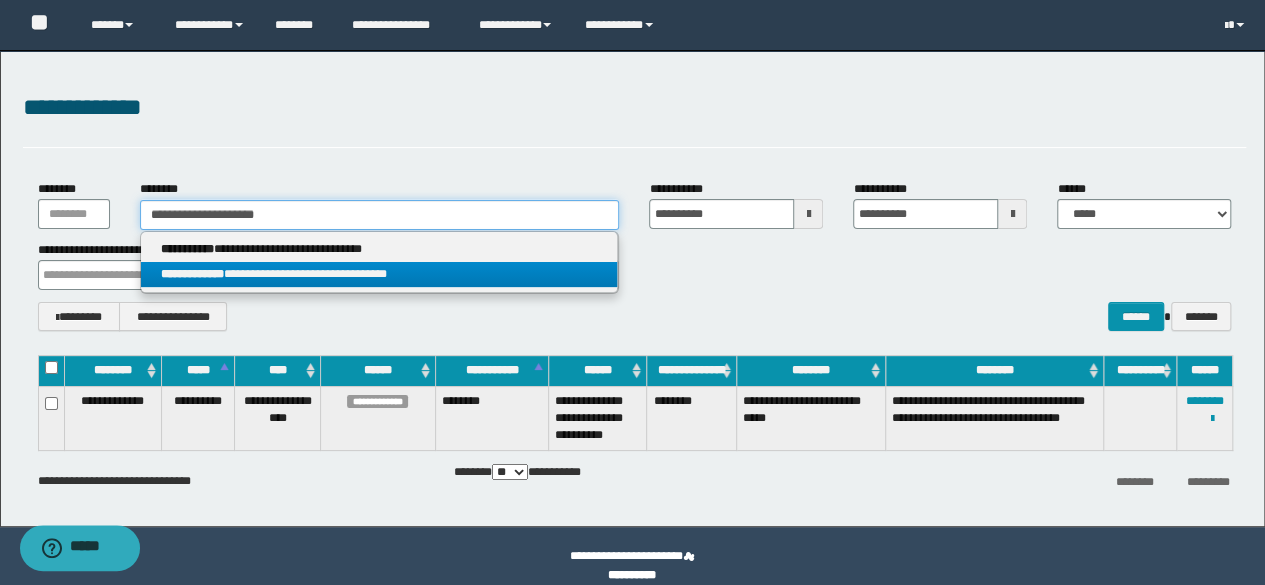 type 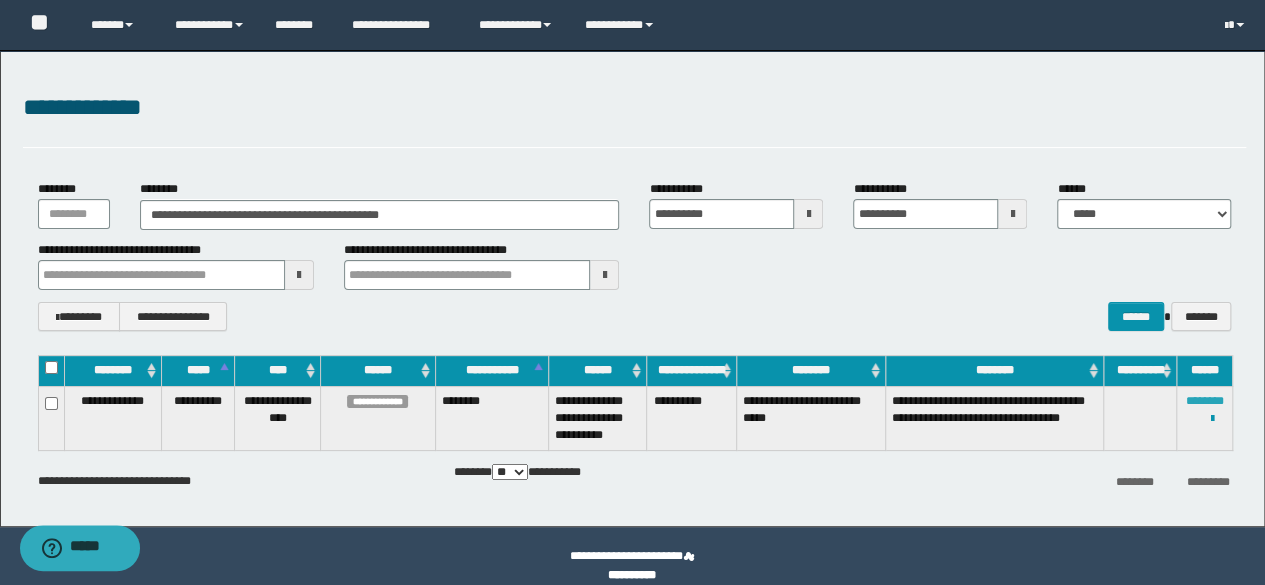 click on "********" at bounding box center (1205, 401) 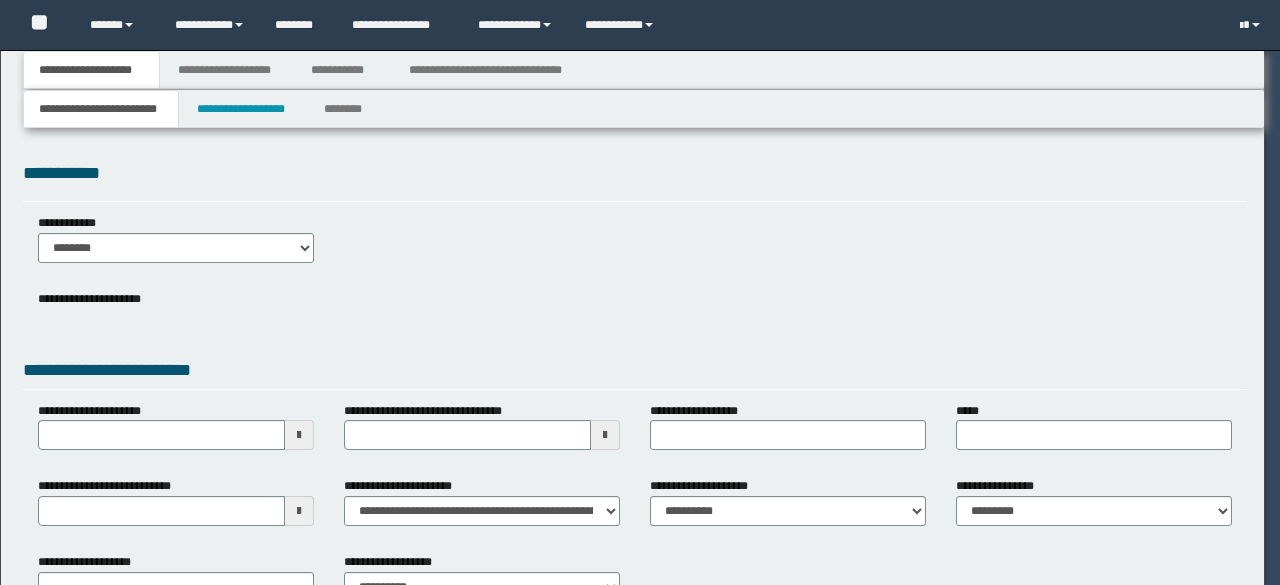 scroll, scrollTop: 0, scrollLeft: 0, axis: both 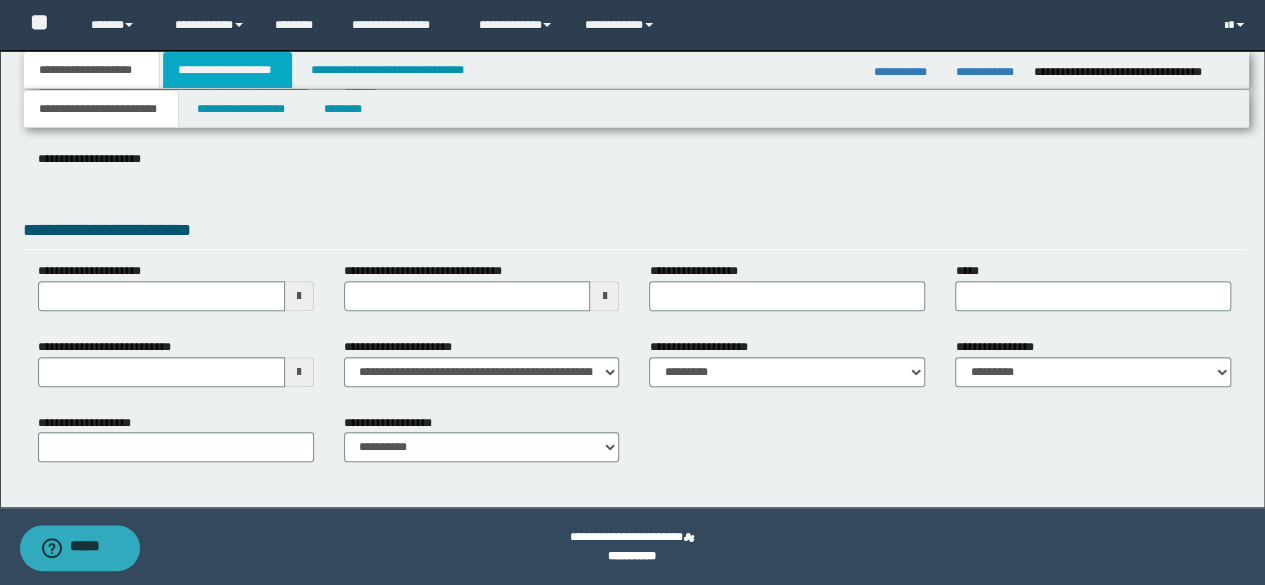 click on "**********" at bounding box center (227, 70) 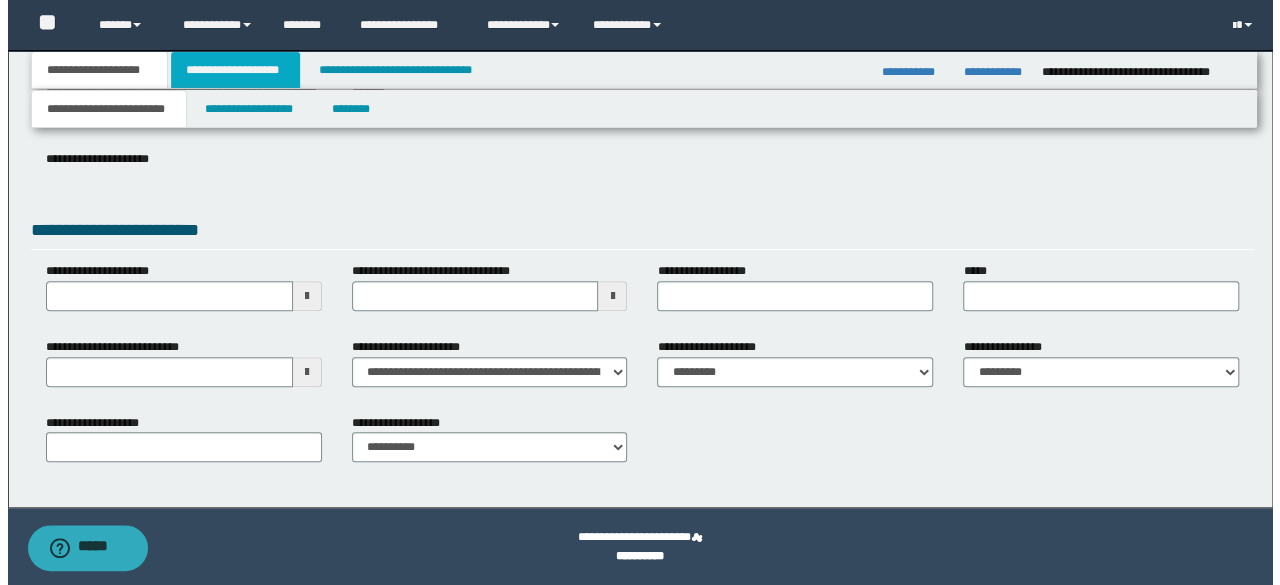 scroll, scrollTop: 0, scrollLeft: 0, axis: both 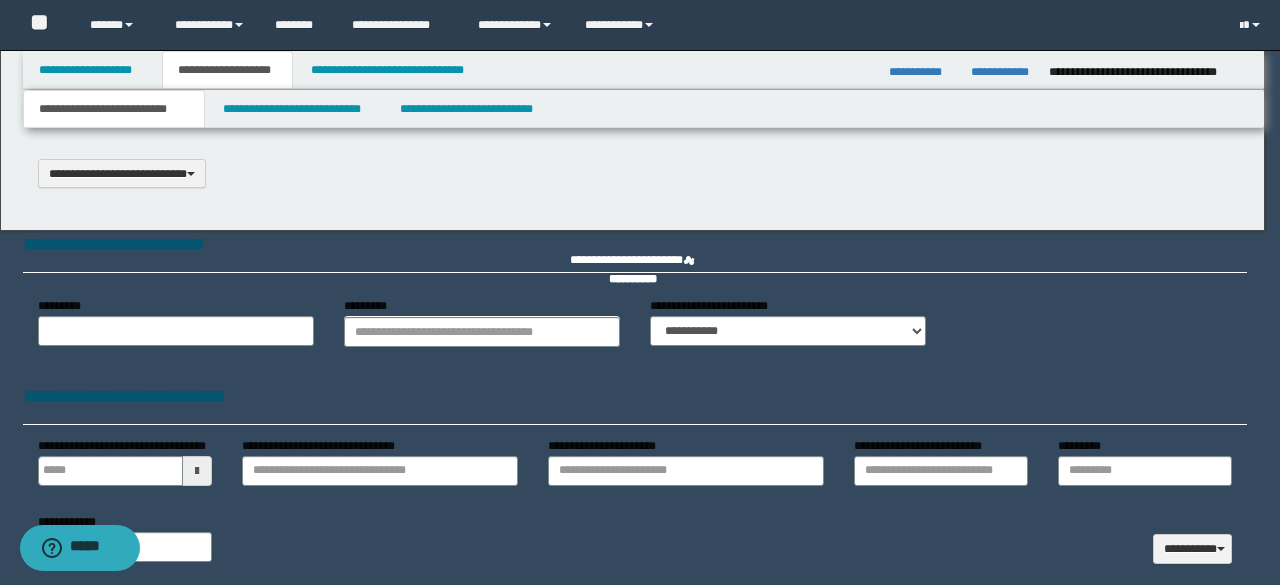 select on "*" 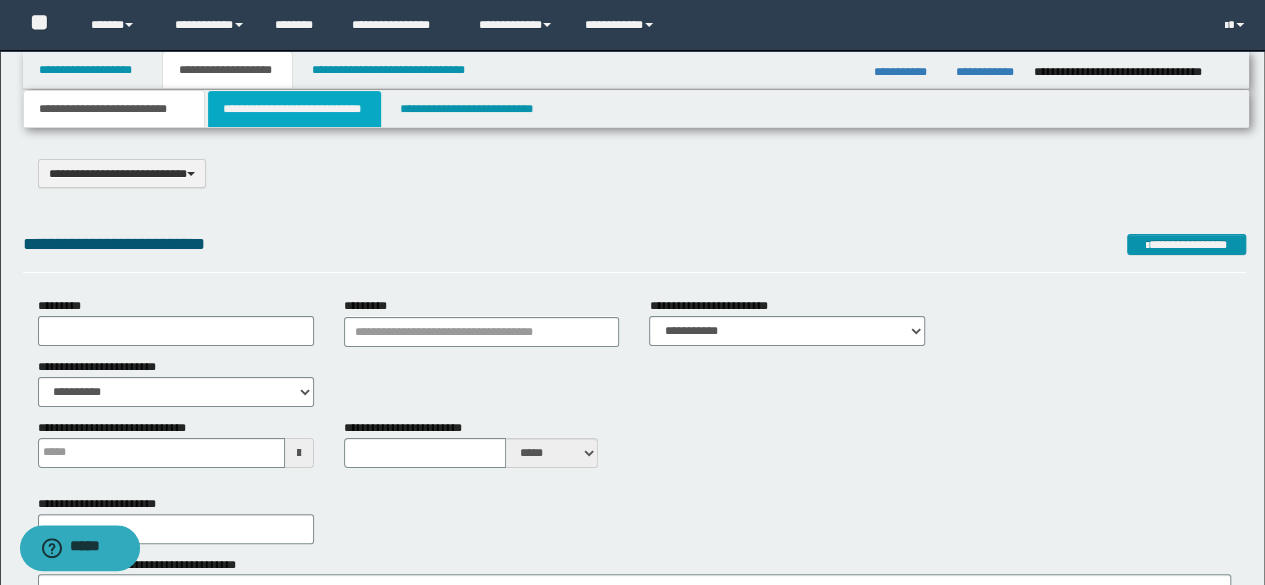 click on "**********" at bounding box center (294, 109) 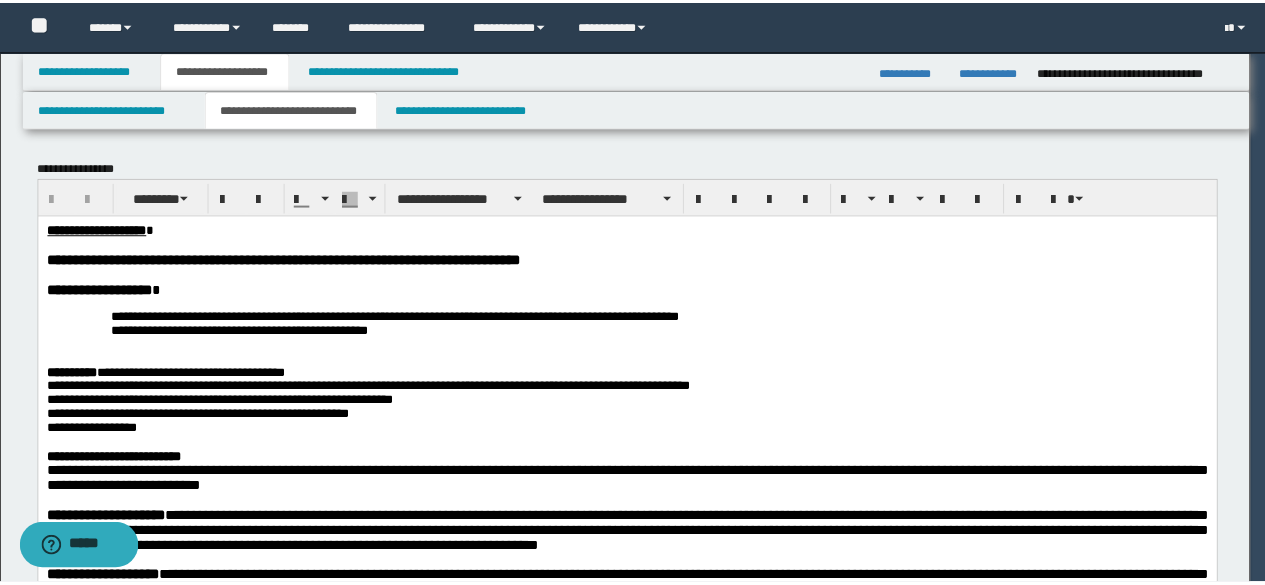 scroll, scrollTop: 0, scrollLeft: 0, axis: both 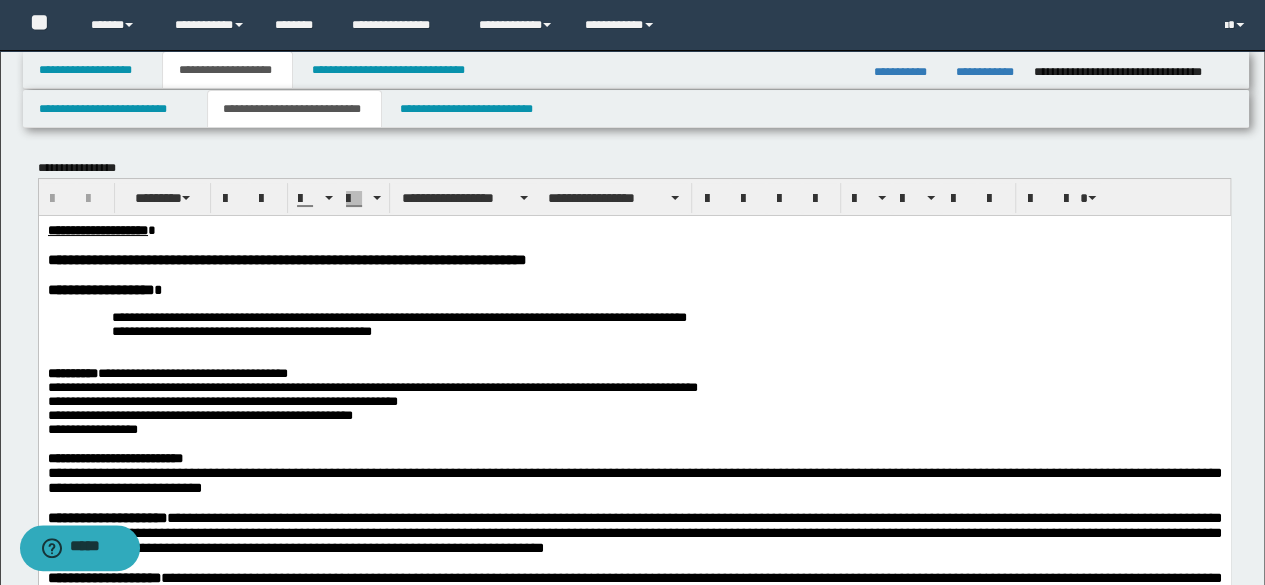 click at bounding box center (634, 359) 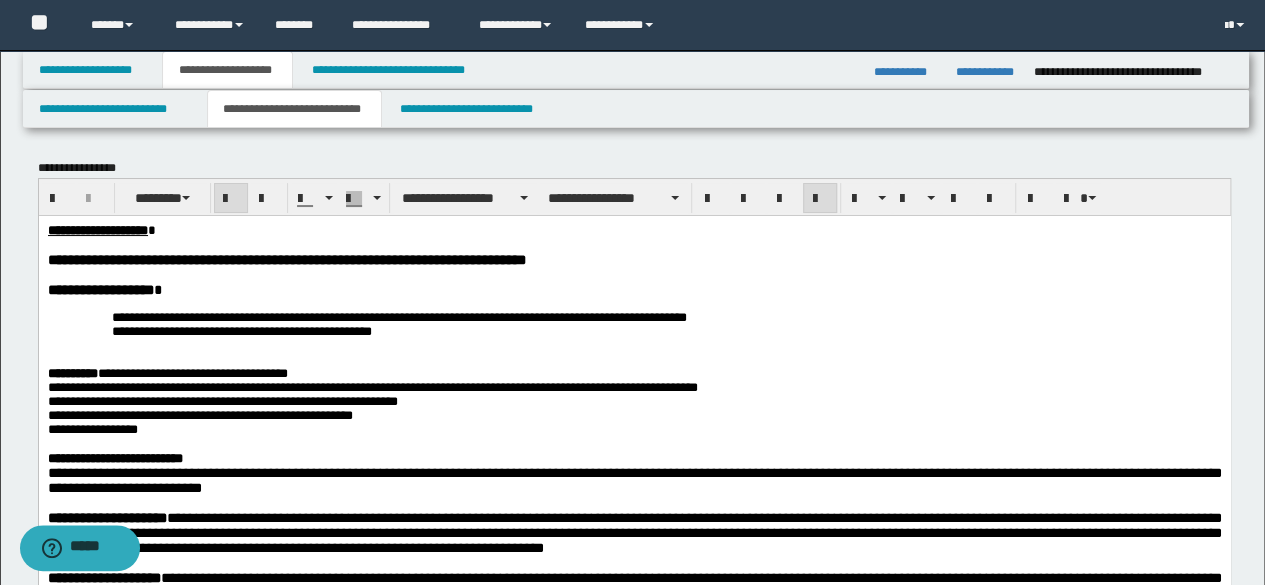 type 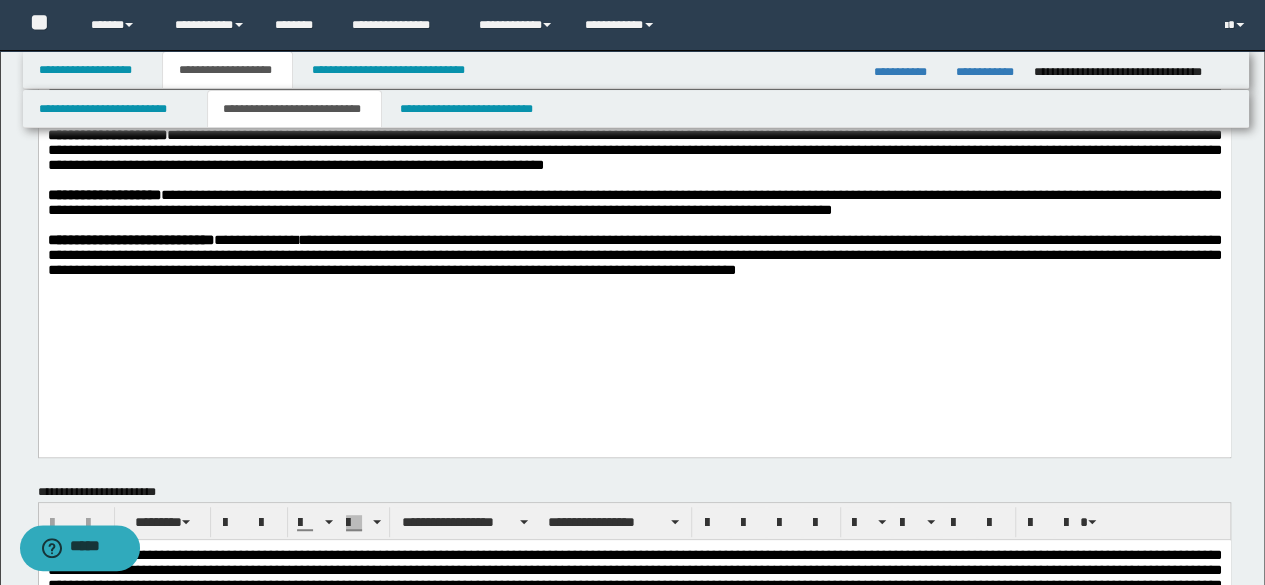 scroll, scrollTop: 400, scrollLeft: 0, axis: vertical 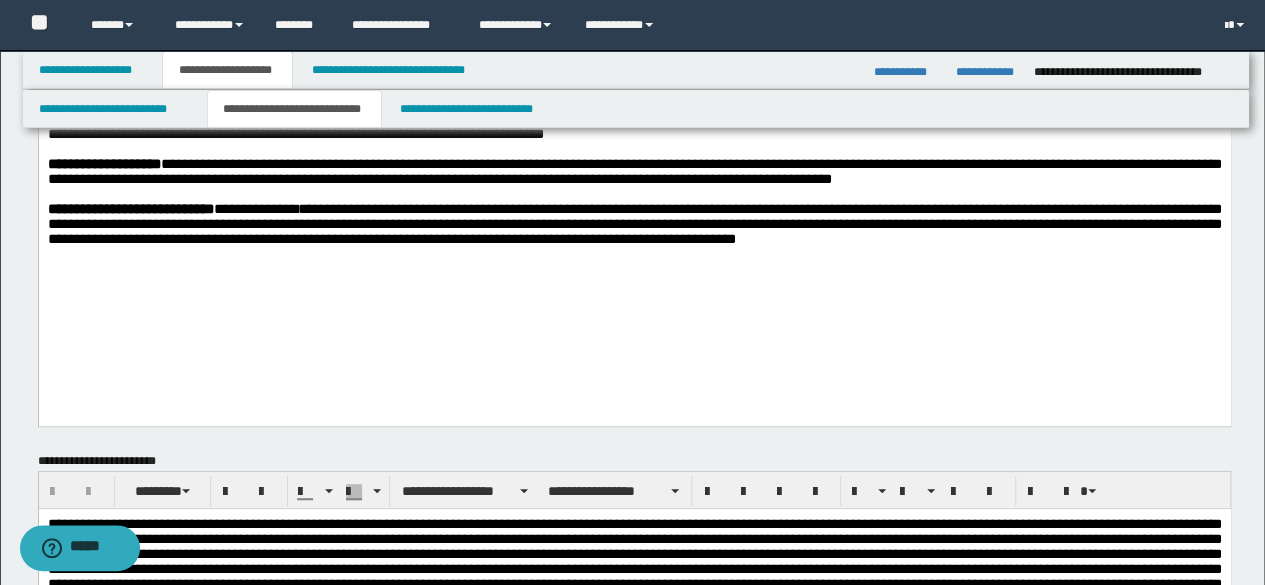 drag, startPoint x: 658, startPoint y: 364, endPoint x: 756, endPoint y: 370, distance: 98.1835 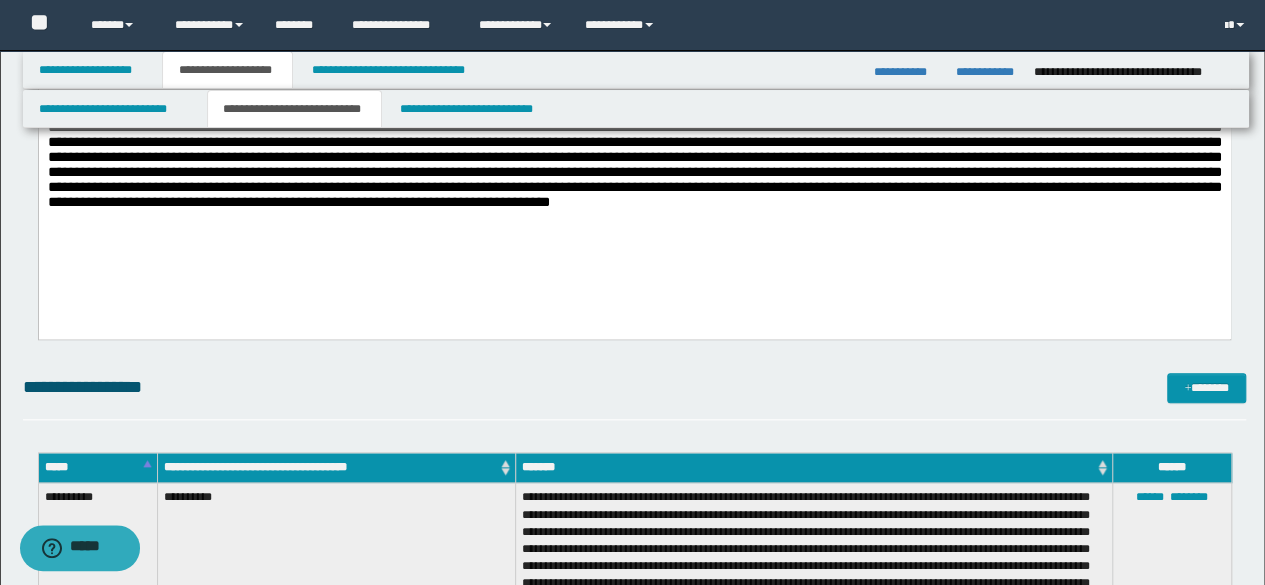 scroll, scrollTop: 900, scrollLeft: 0, axis: vertical 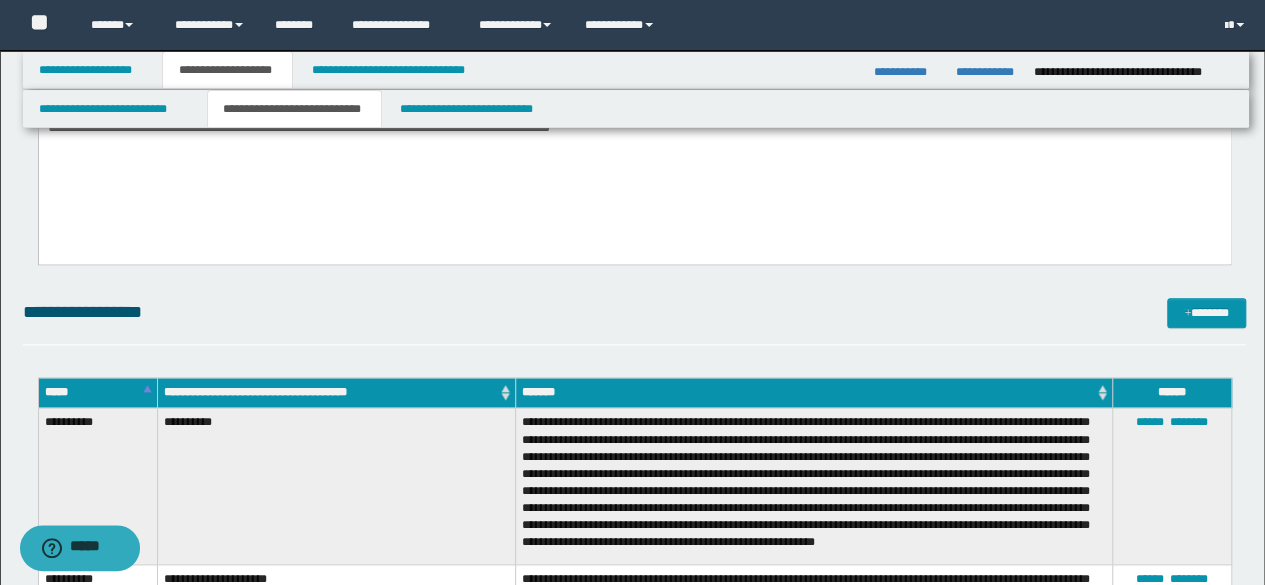 drag, startPoint x: 758, startPoint y: 279, endPoint x: 696, endPoint y: 255, distance: 66.48308 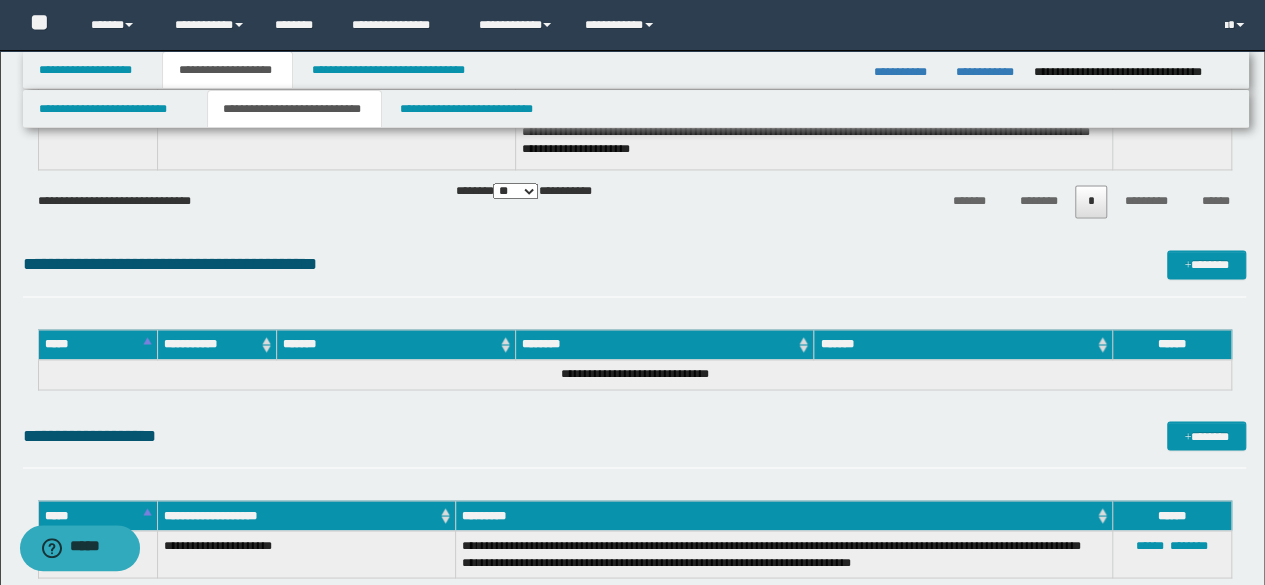 scroll, scrollTop: 1800, scrollLeft: 0, axis: vertical 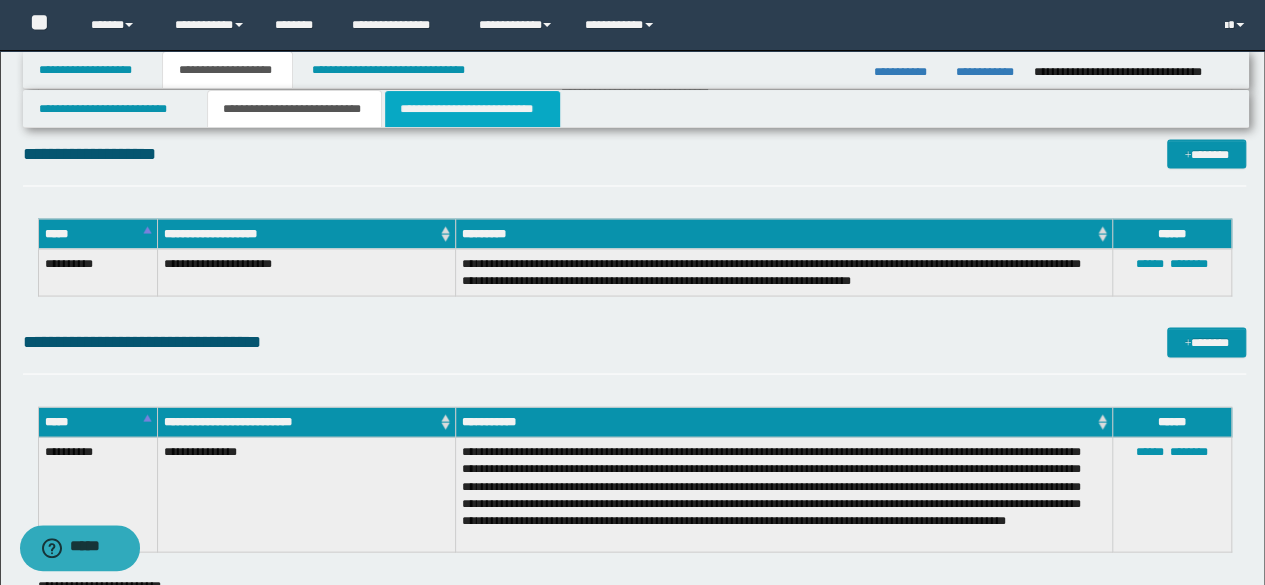 click on "**********" at bounding box center (472, 109) 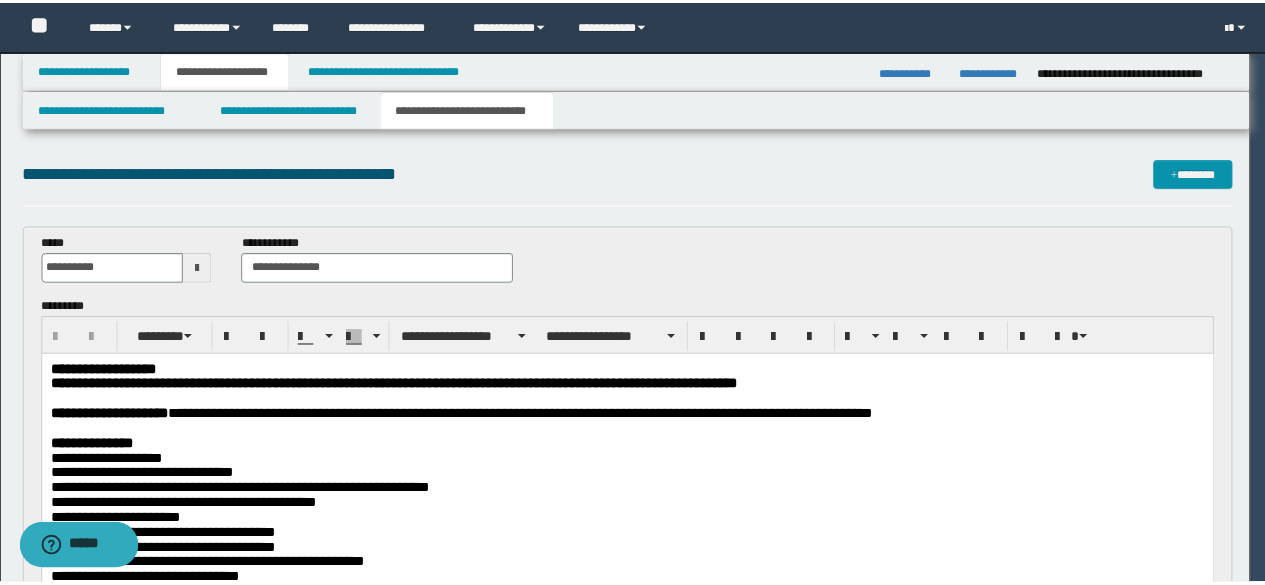 scroll, scrollTop: 0, scrollLeft: 0, axis: both 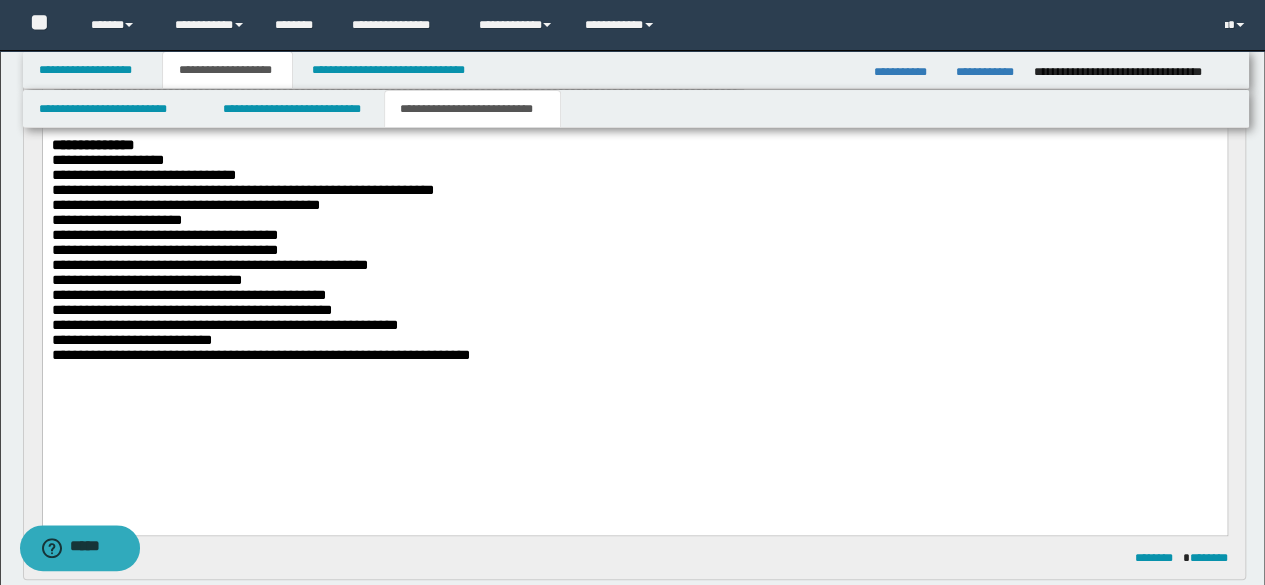 click on "**********" at bounding box center (634, 354) 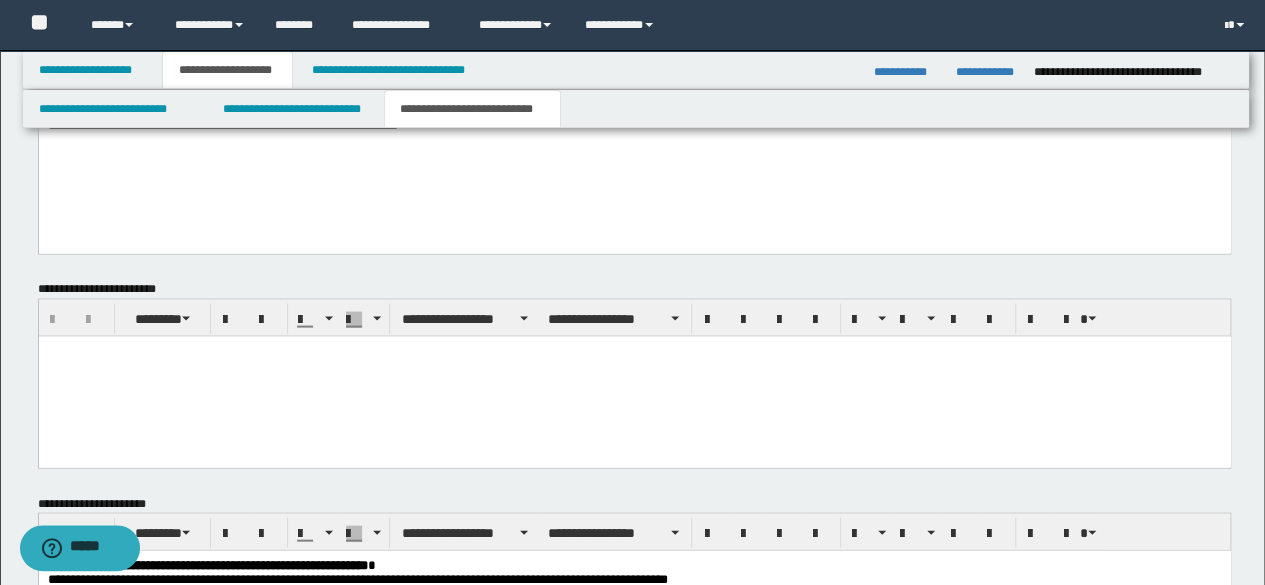 scroll, scrollTop: 1700, scrollLeft: 0, axis: vertical 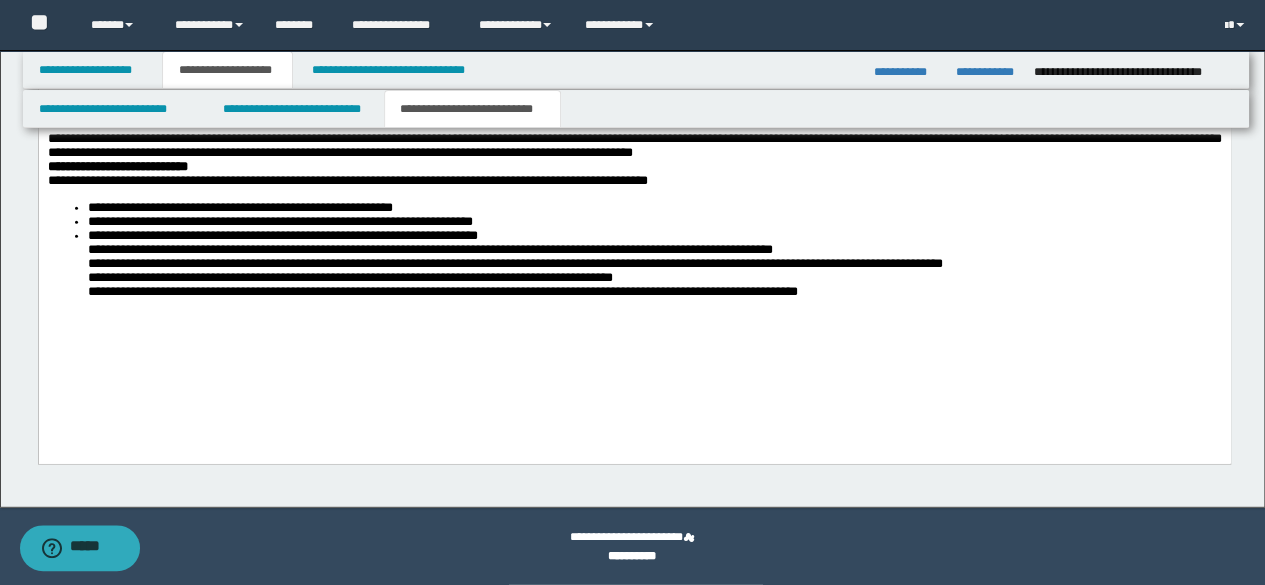 click on "**********" at bounding box center (634, 157) 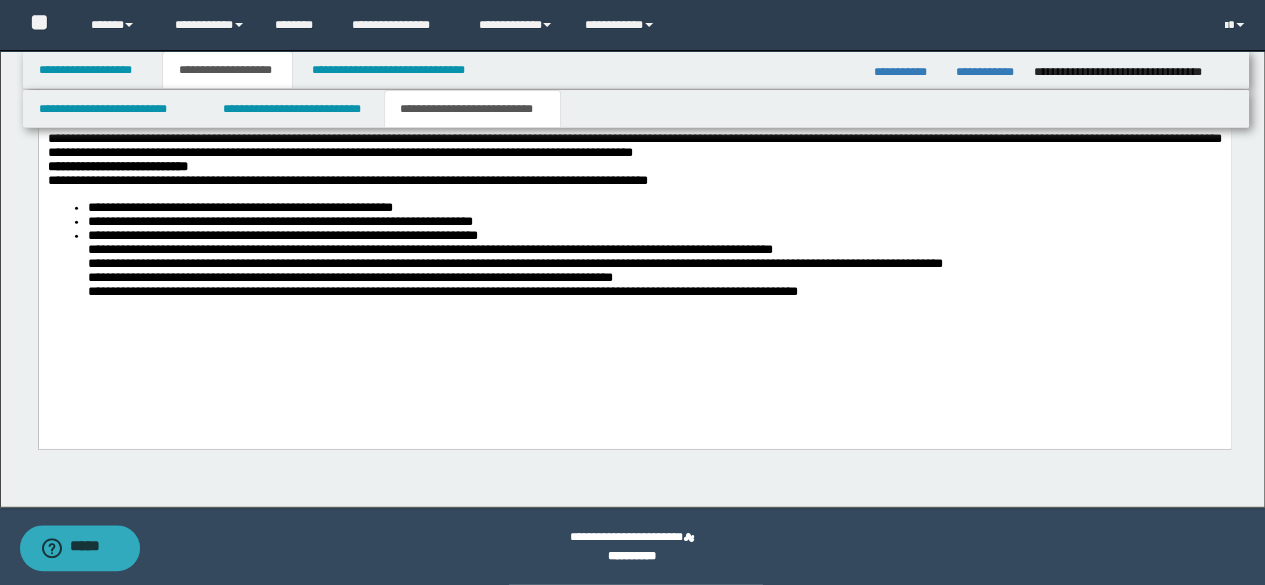scroll, scrollTop: 2509, scrollLeft: 0, axis: vertical 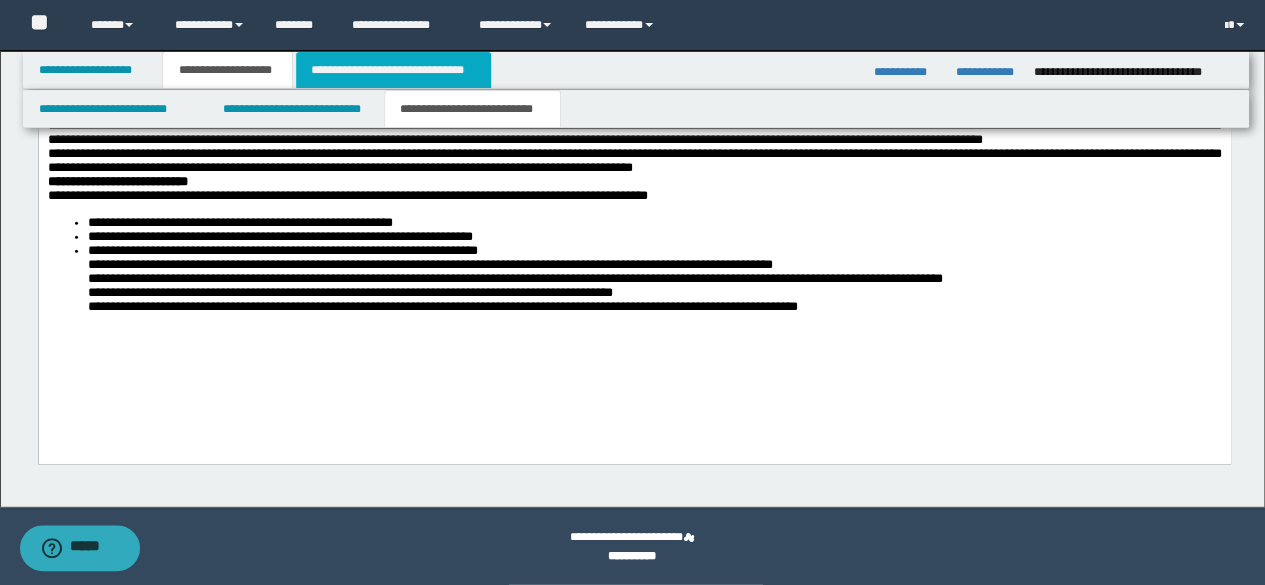 click on "**********" at bounding box center [393, 70] 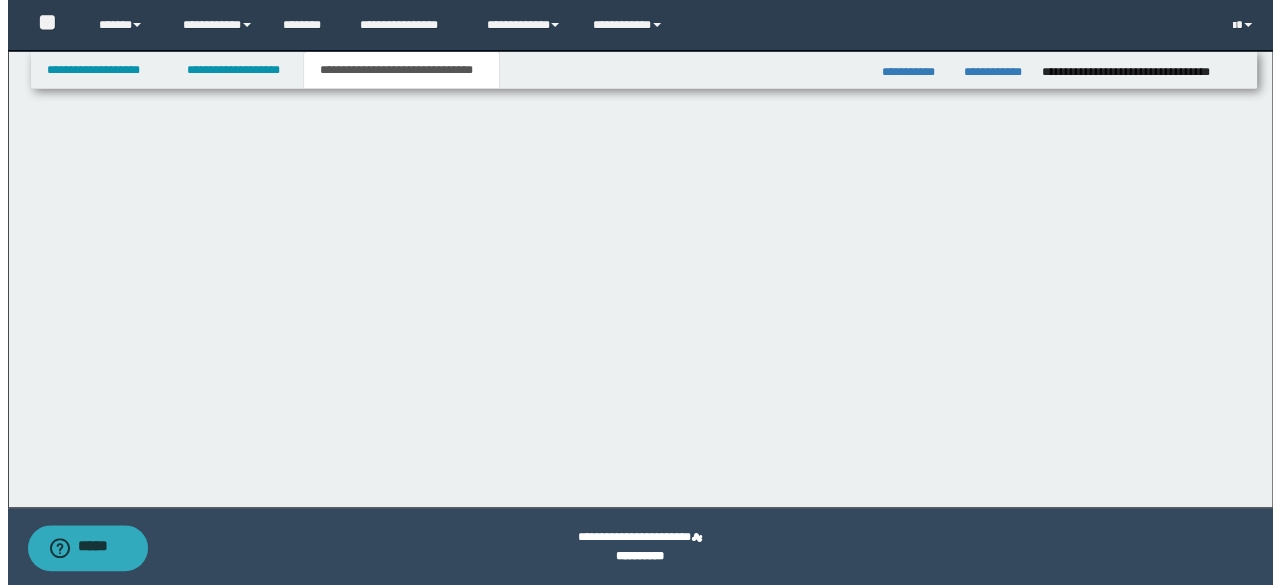 scroll, scrollTop: 0, scrollLeft: 0, axis: both 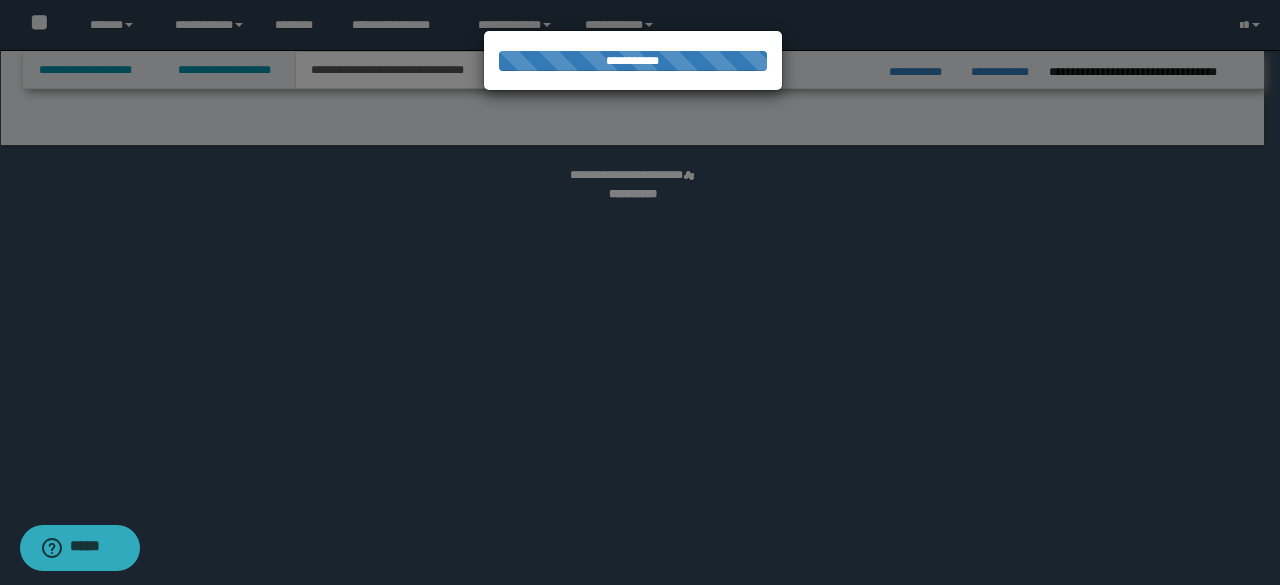select on "*" 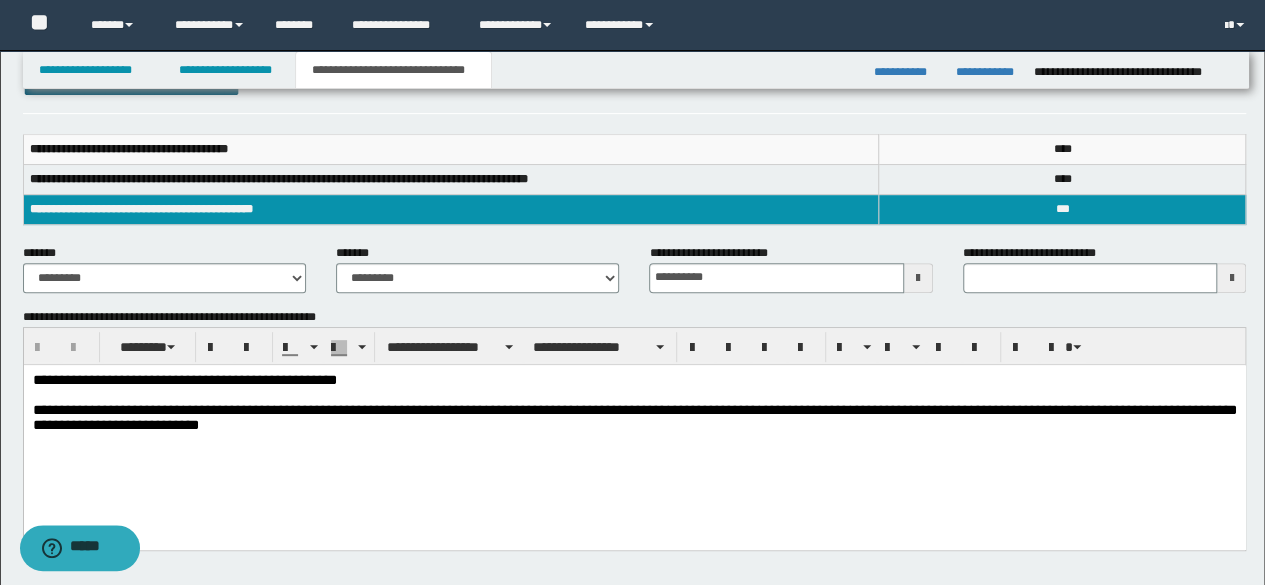 scroll, scrollTop: 300, scrollLeft: 0, axis: vertical 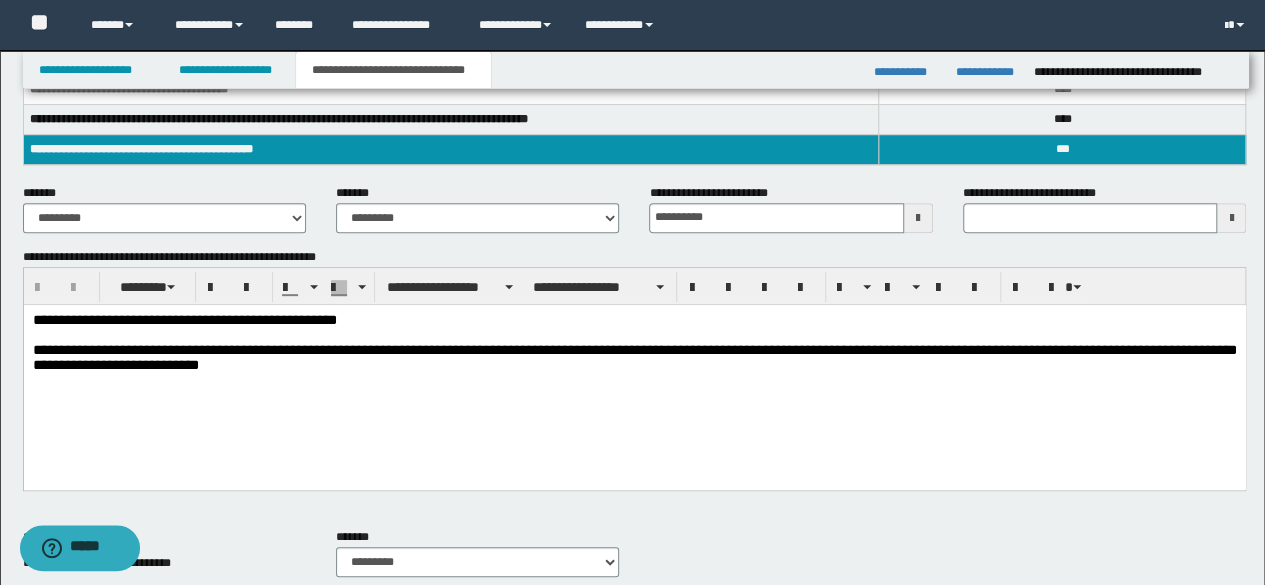 click on "**********" at bounding box center (634, 367) 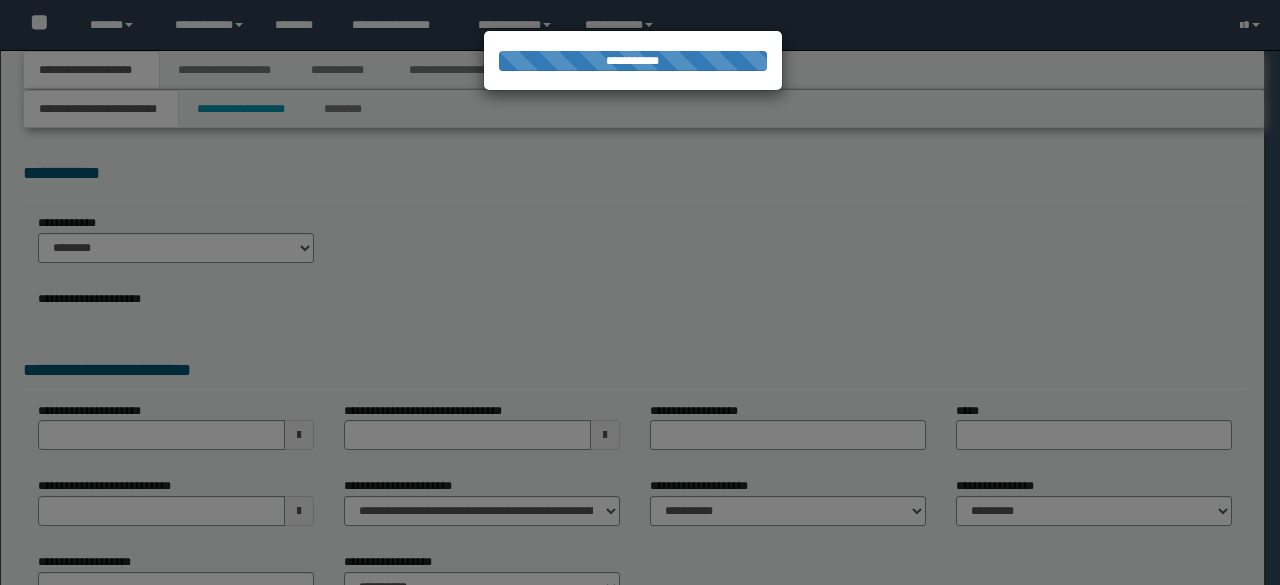 scroll, scrollTop: 0, scrollLeft: 0, axis: both 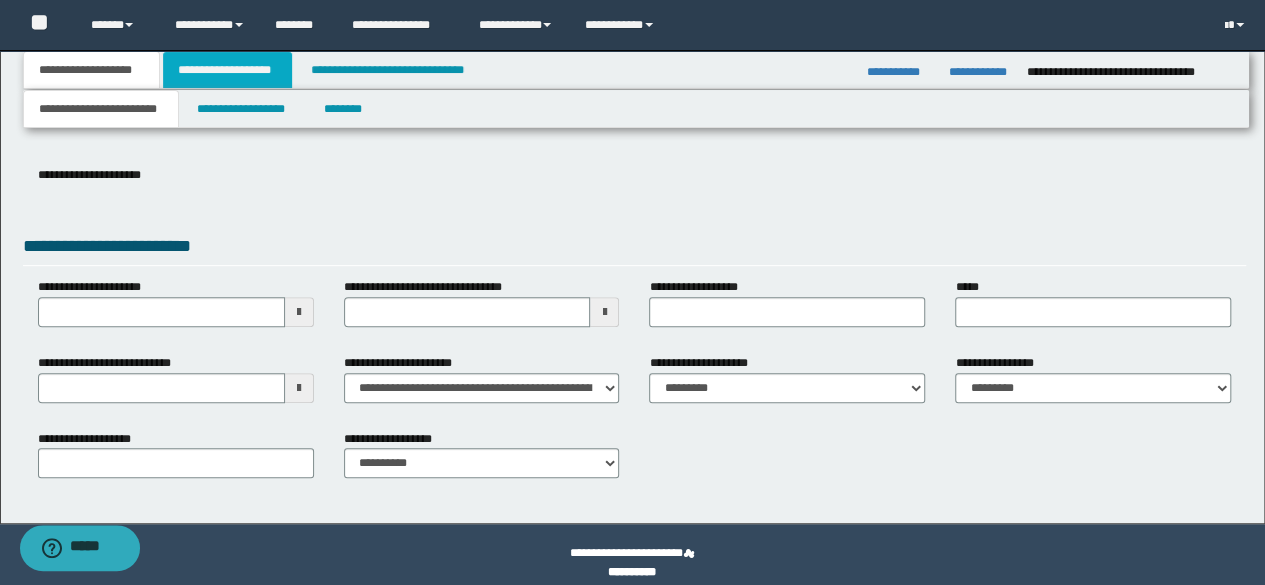 click on "**********" at bounding box center [227, 70] 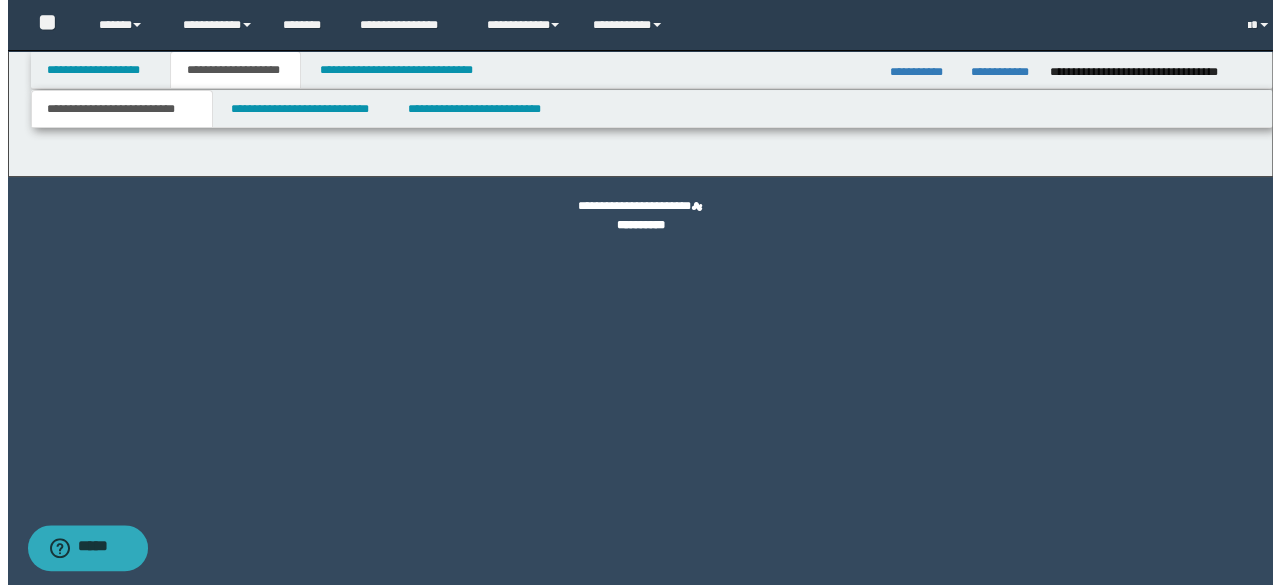 scroll, scrollTop: 0, scrollLeft: 0, axis: both 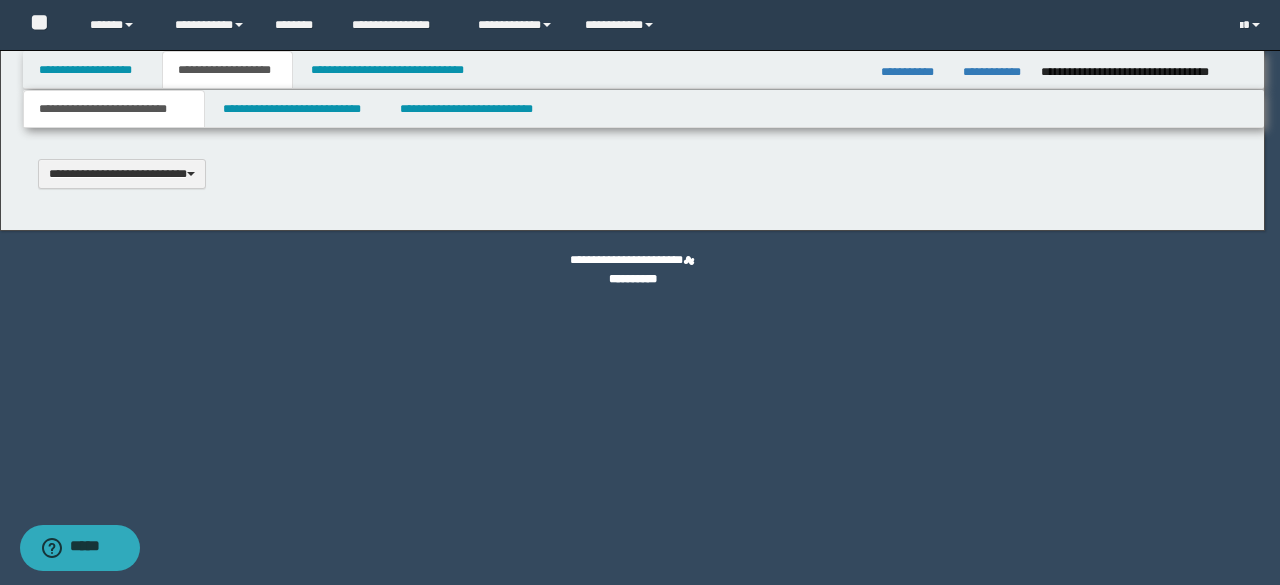 type 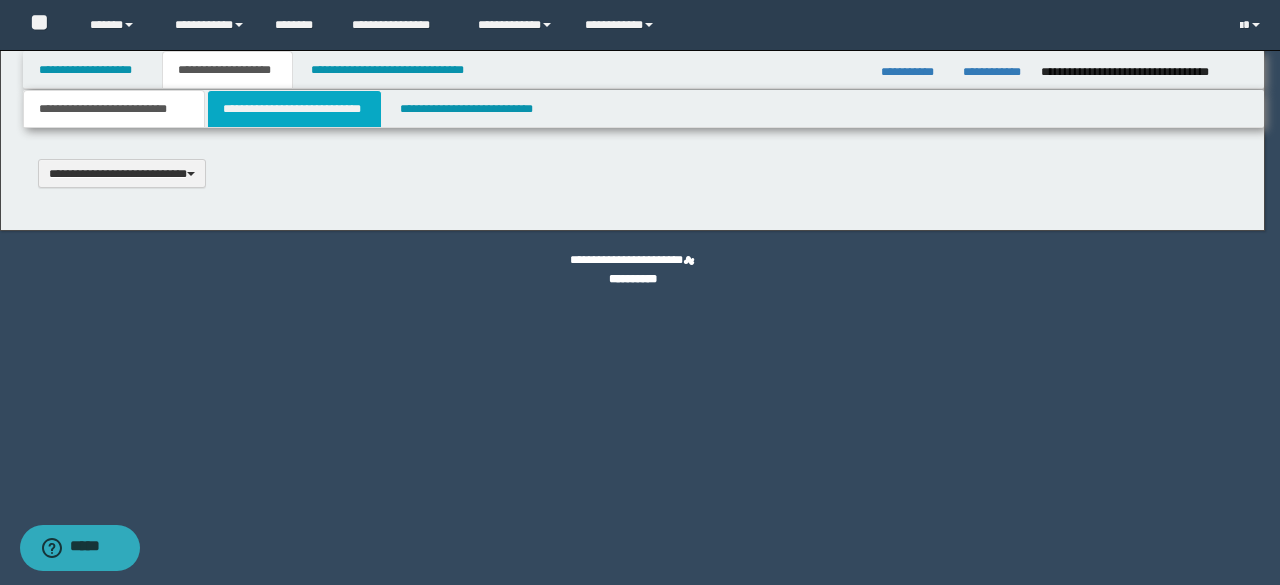 scroll, scrollTop: 0, scrollLeft: 0, axis: both 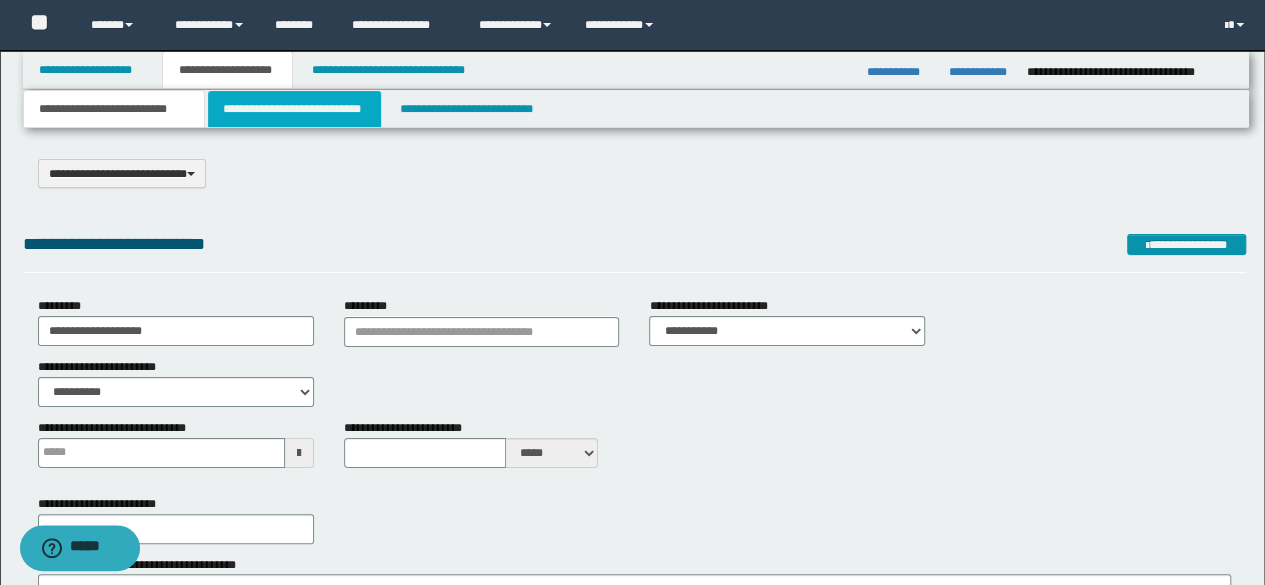 click on "**********" at bounding box center (294, 109) 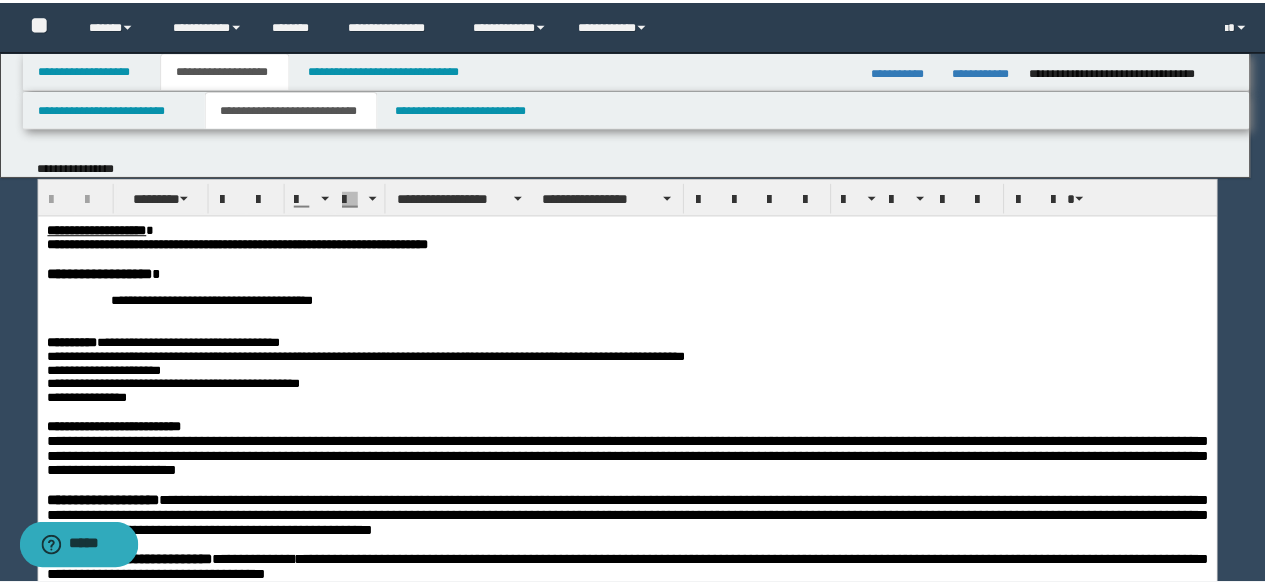 scroll, scrollTop: 0, scrollLeft: 0, axis: both 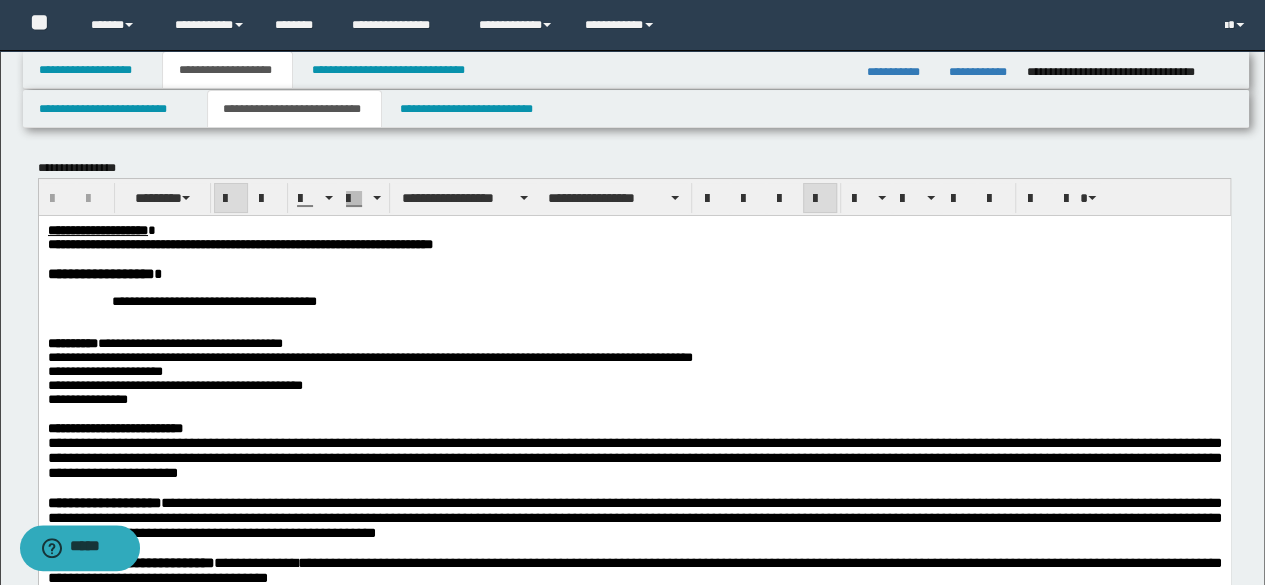 click at bounding box center [634, 329] 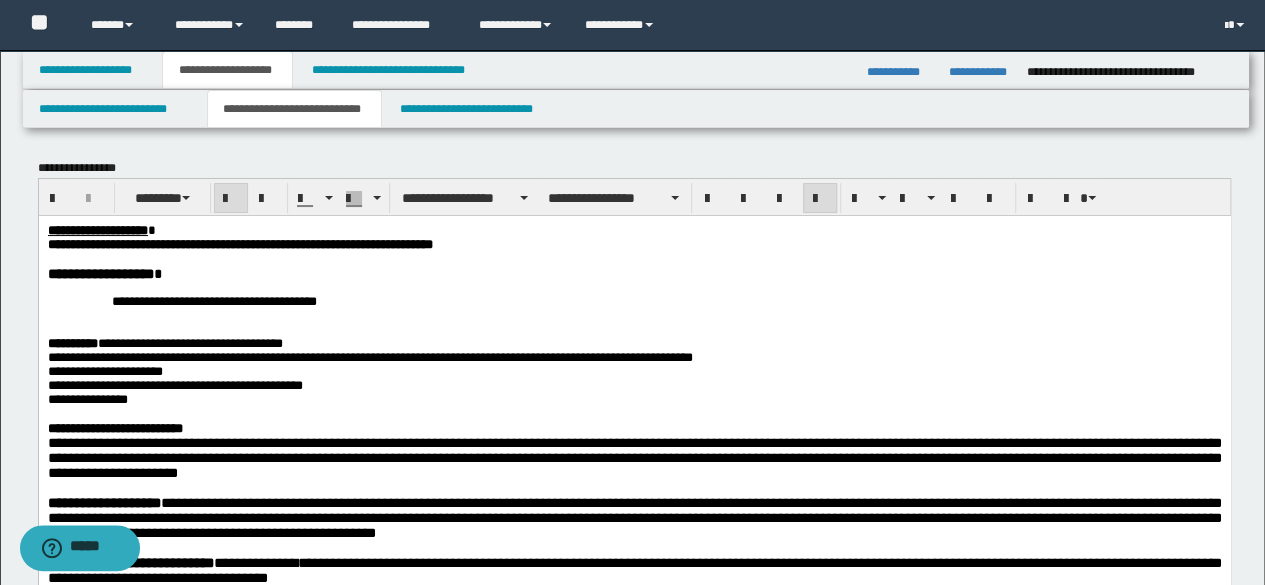 type 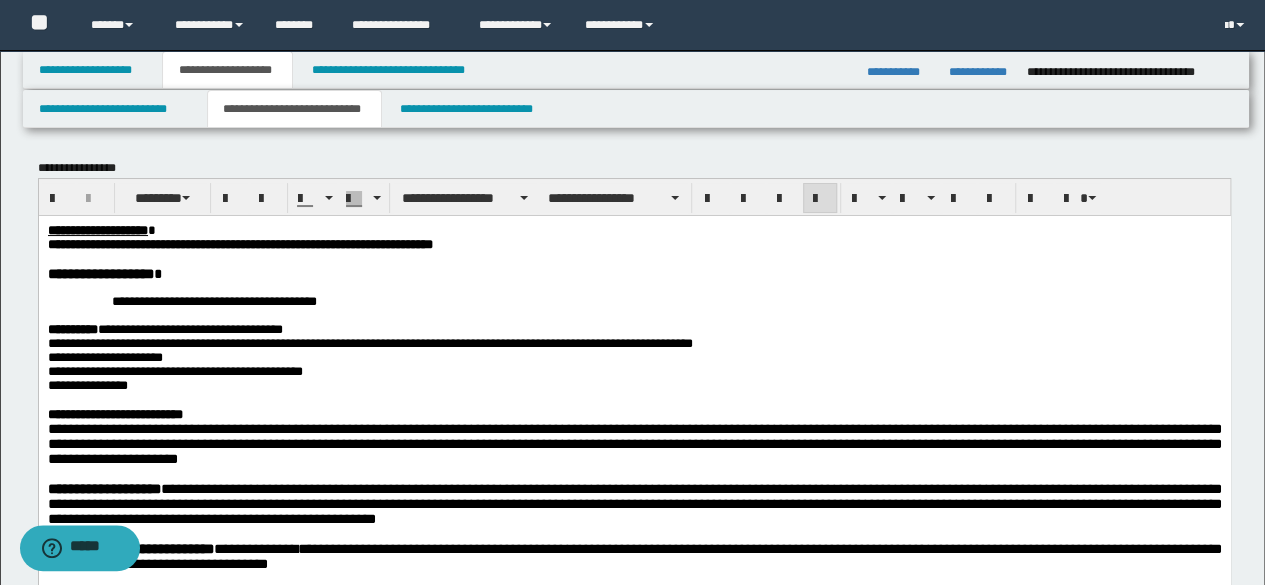 click on "**********" at bounding box center (634, 230) 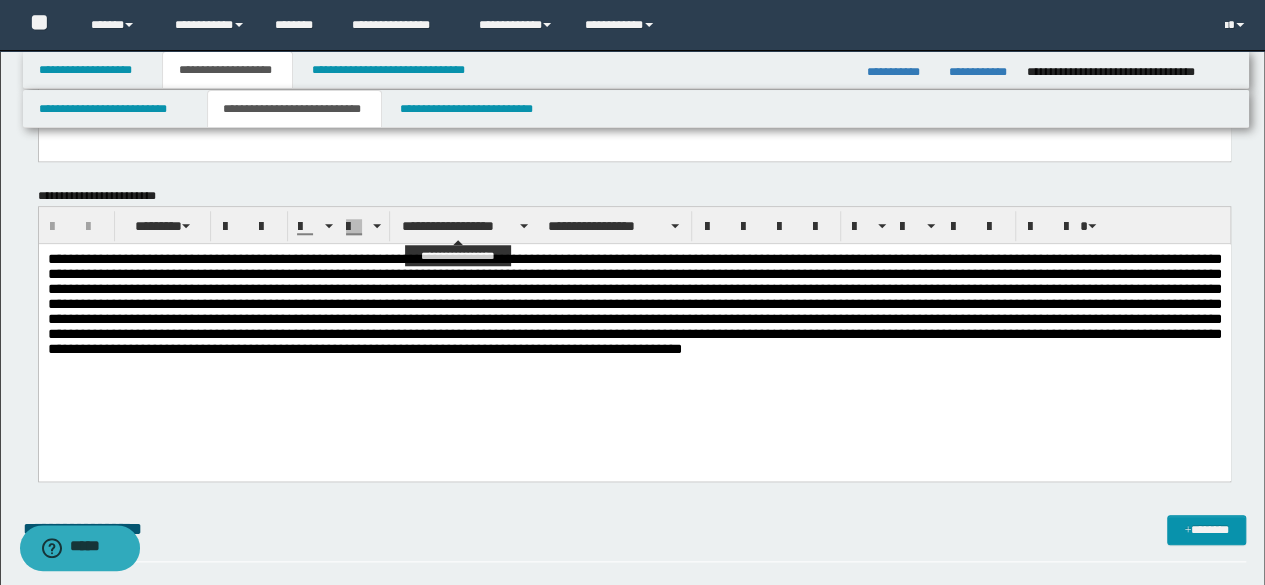 scroll, scrollTop: 500, scrollLeft: 0, axis: vertical 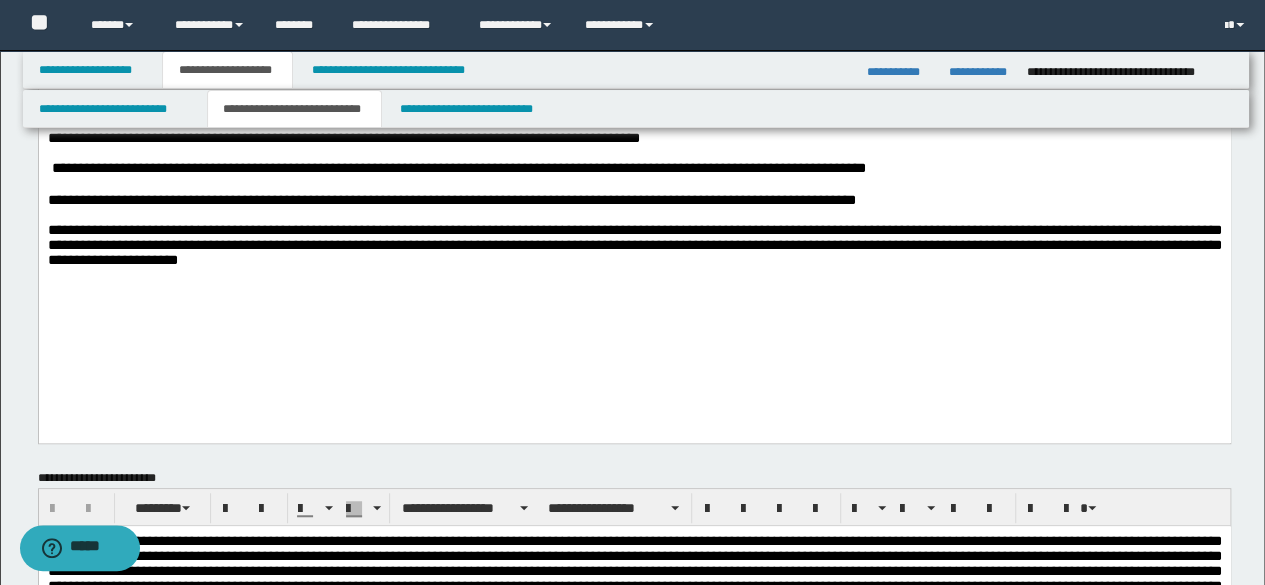click on "**********" at bounding box center (634, 21) 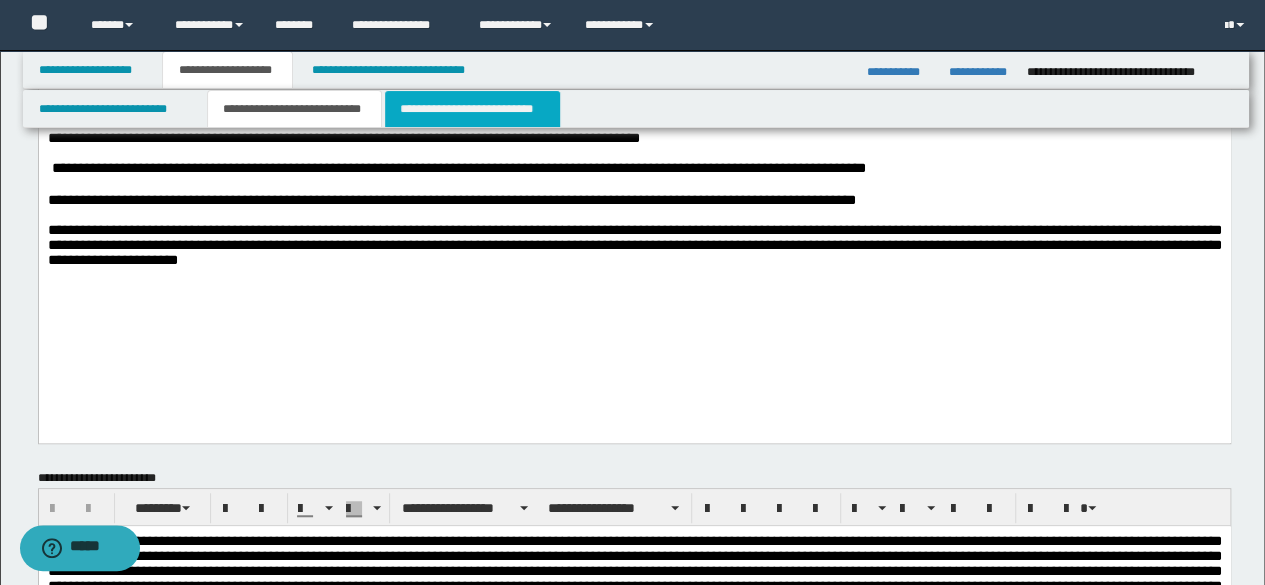 click on "**********" at bounding box center (472, 109) 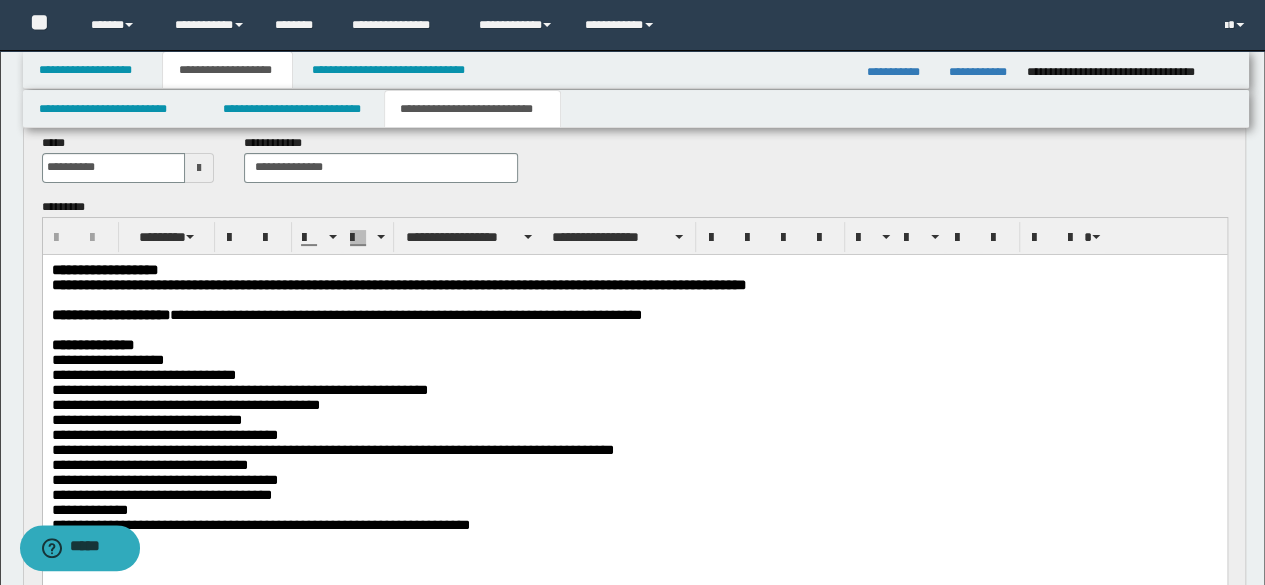 scroll, scrollTop: 400, scrollLeft: 0, axis: vertical 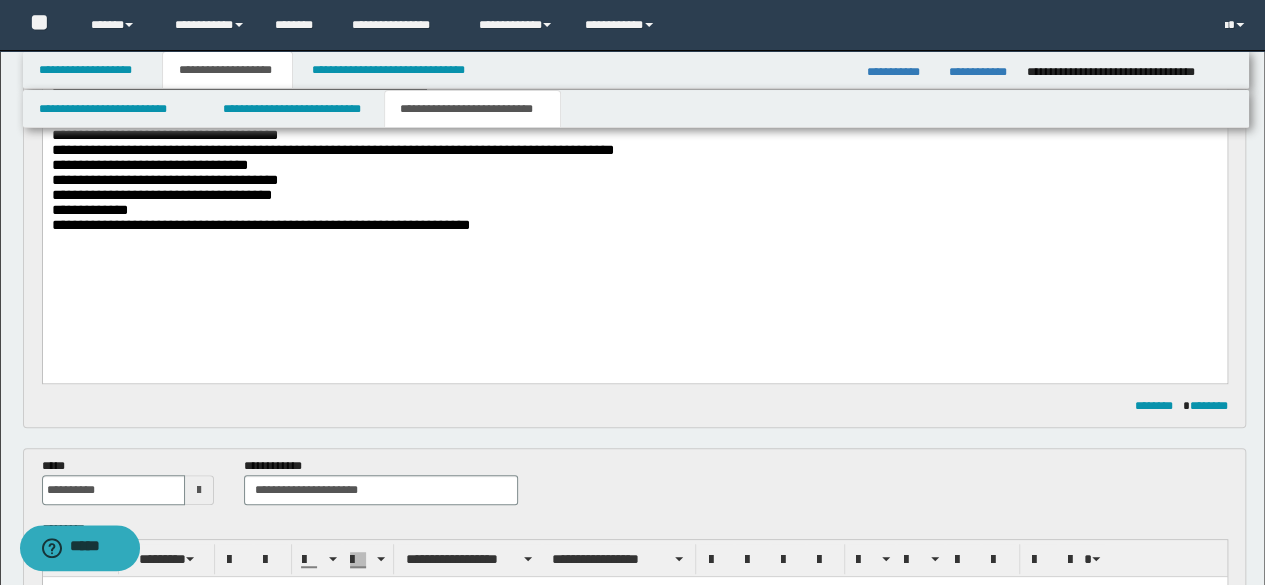 click on "**********" at bounding box center [634, 123] 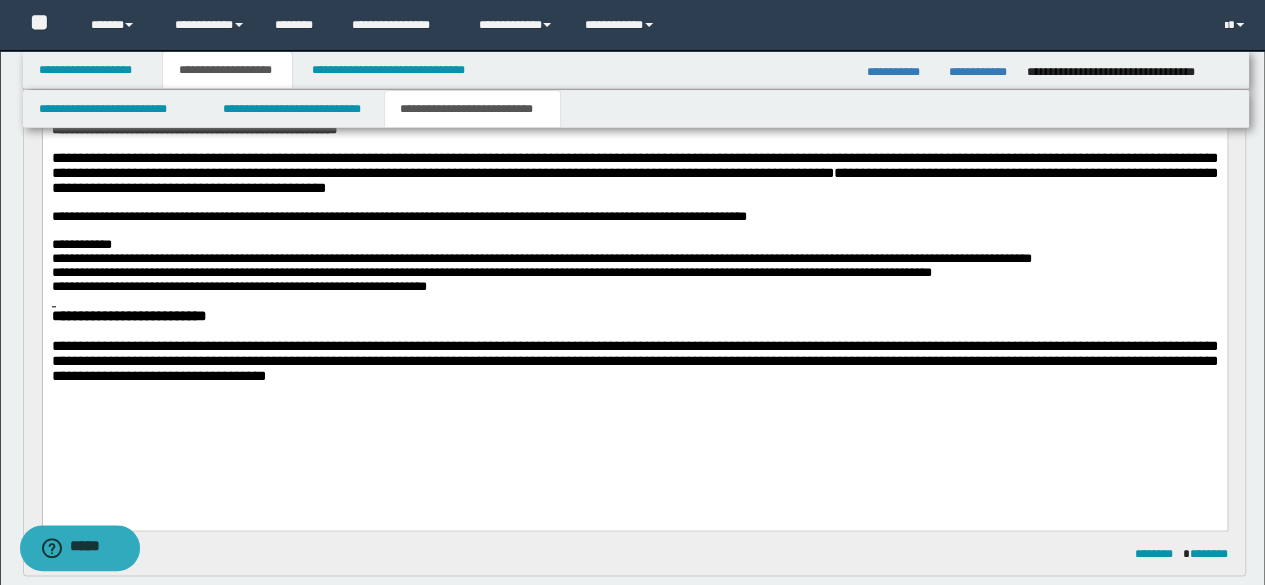 scroll, scrollTop: 1000, scrollLeft: 0, axis: vertical 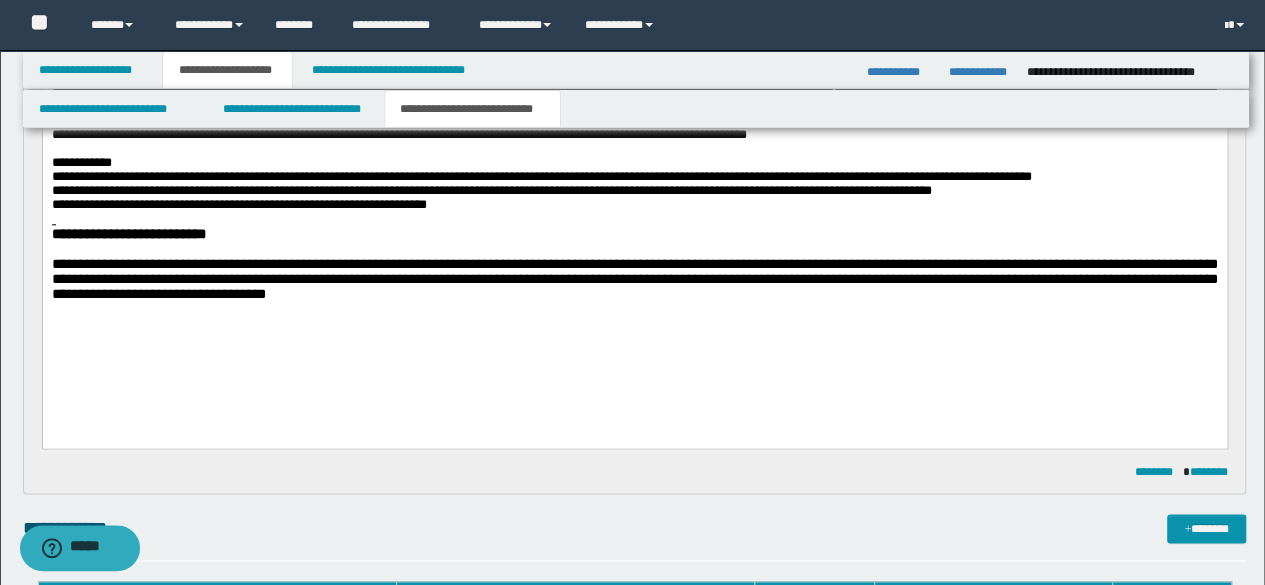 click on "**********" at bounding box center [128, 235] 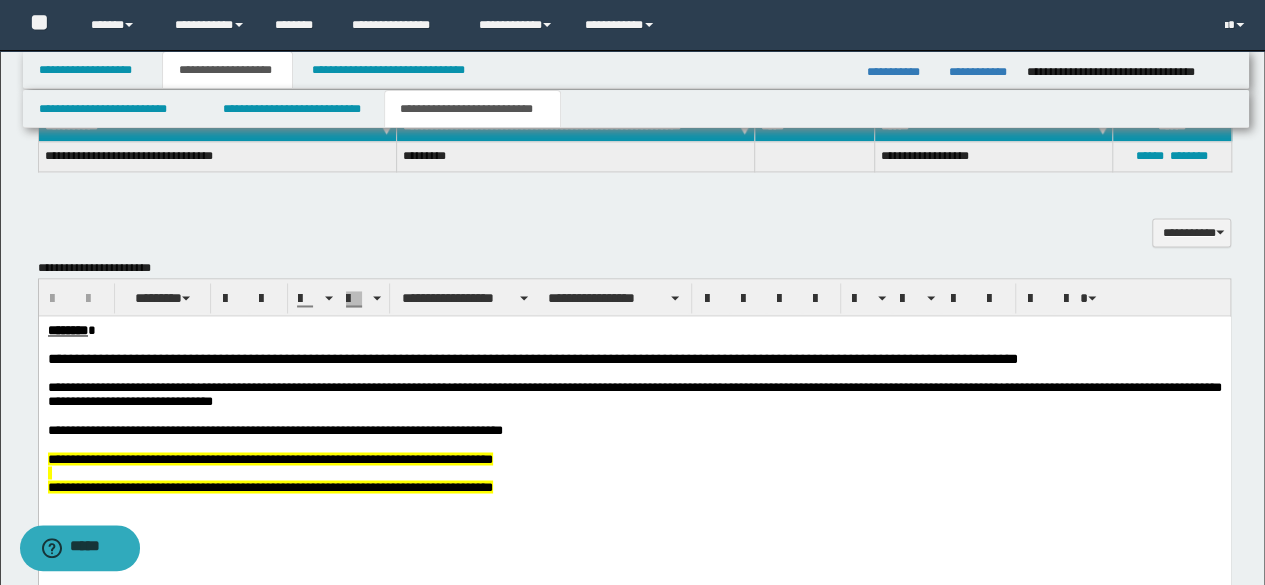 scroll, scrollTop: 1500, scrollLeft: 0, axis: vertical 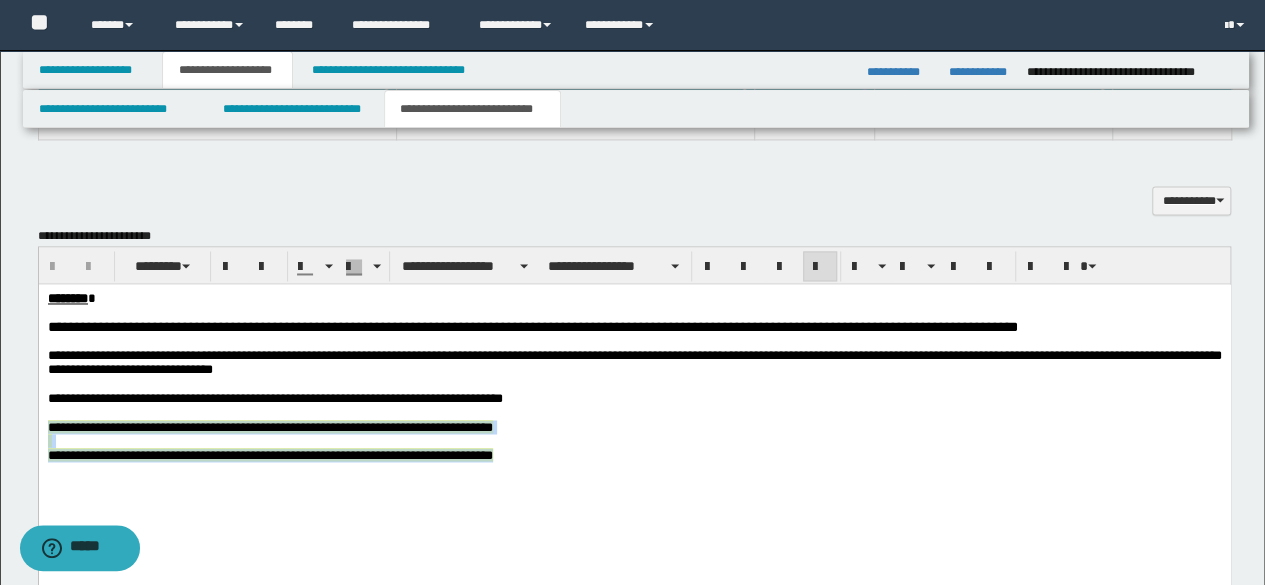 drag, startPoint x: 549, startPoint y: 468, endPoint x: 277, endPoint y: 500, distance: 273.8759 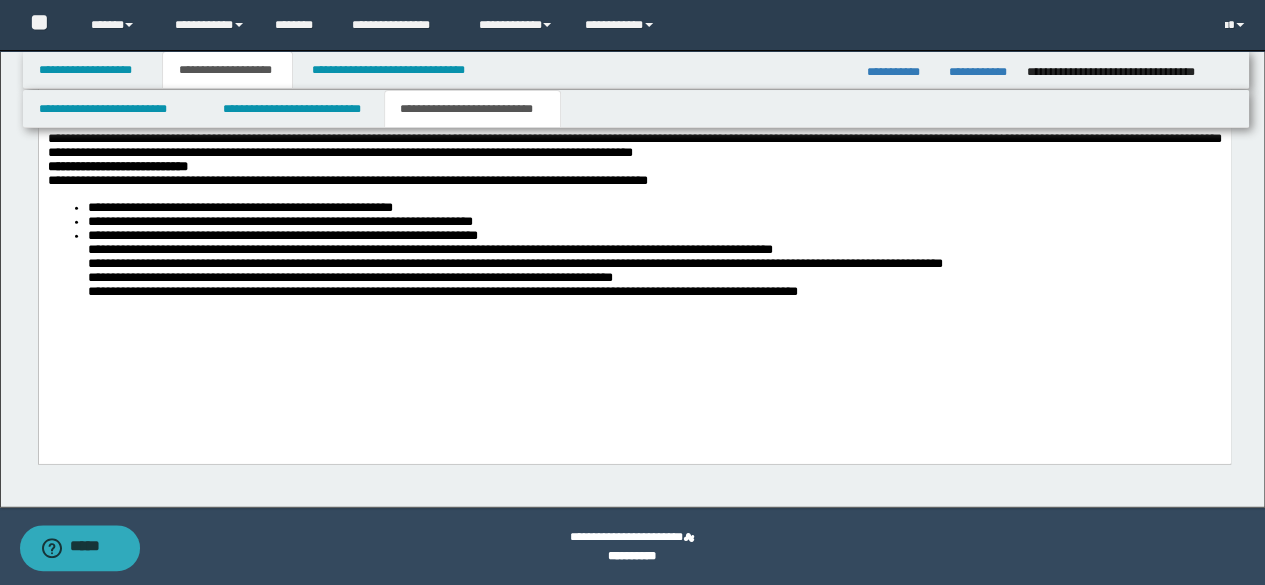 click on "**********" at bounding box center (634, 157) 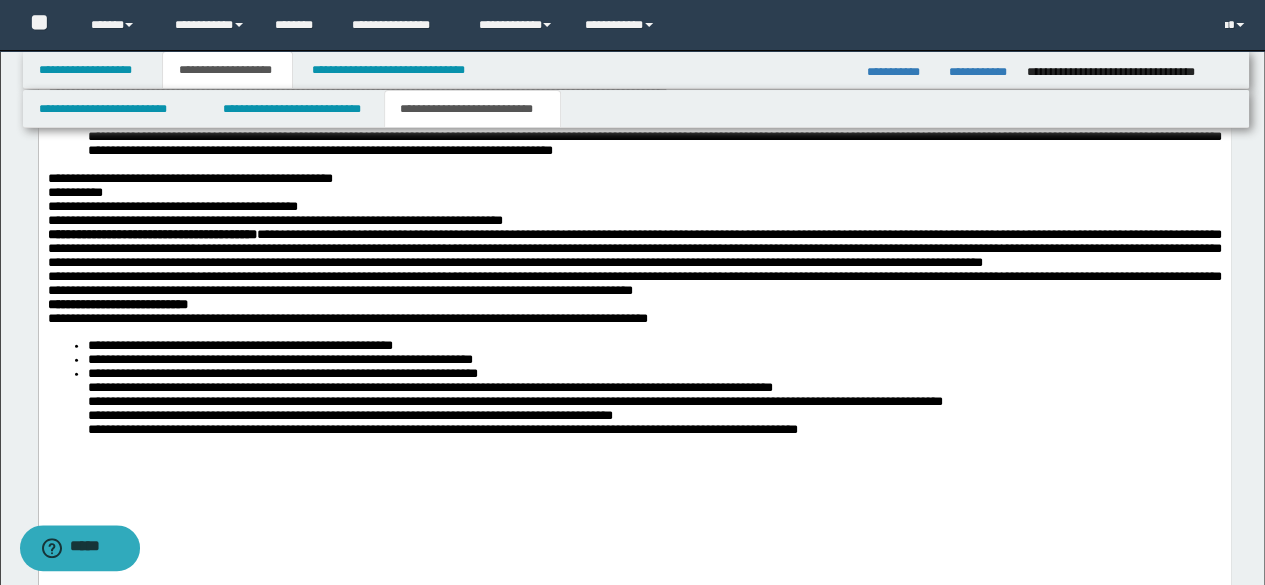 scroll, scrollTop: 2403, scrollLeft: 0, axis: vertical 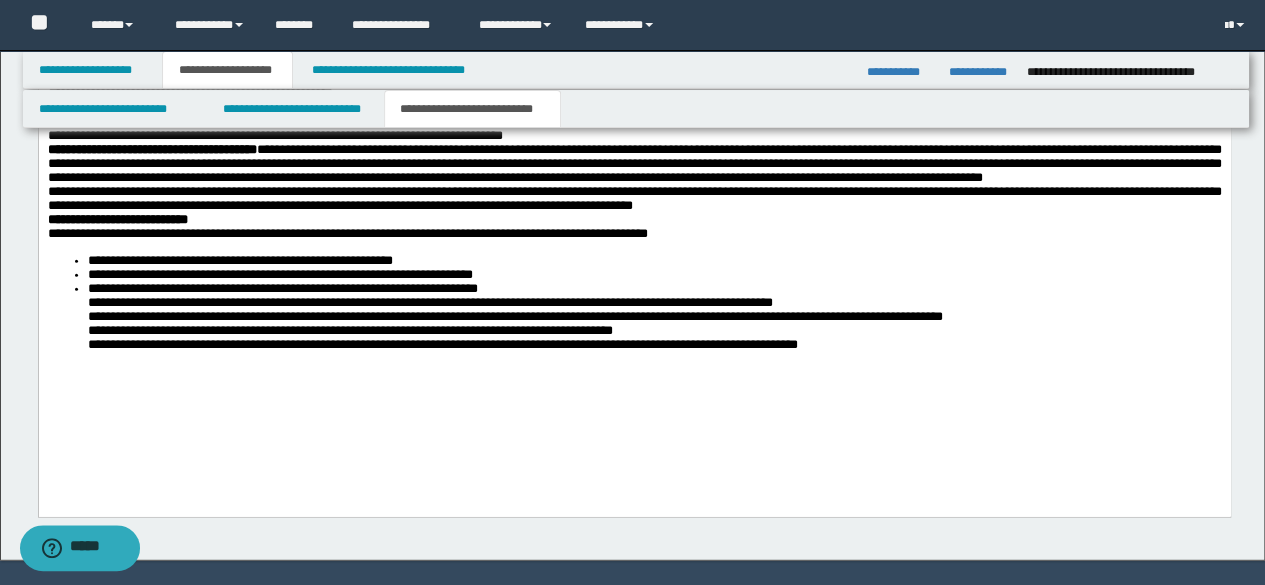 click on "**********" at bounding box center (634, 210) 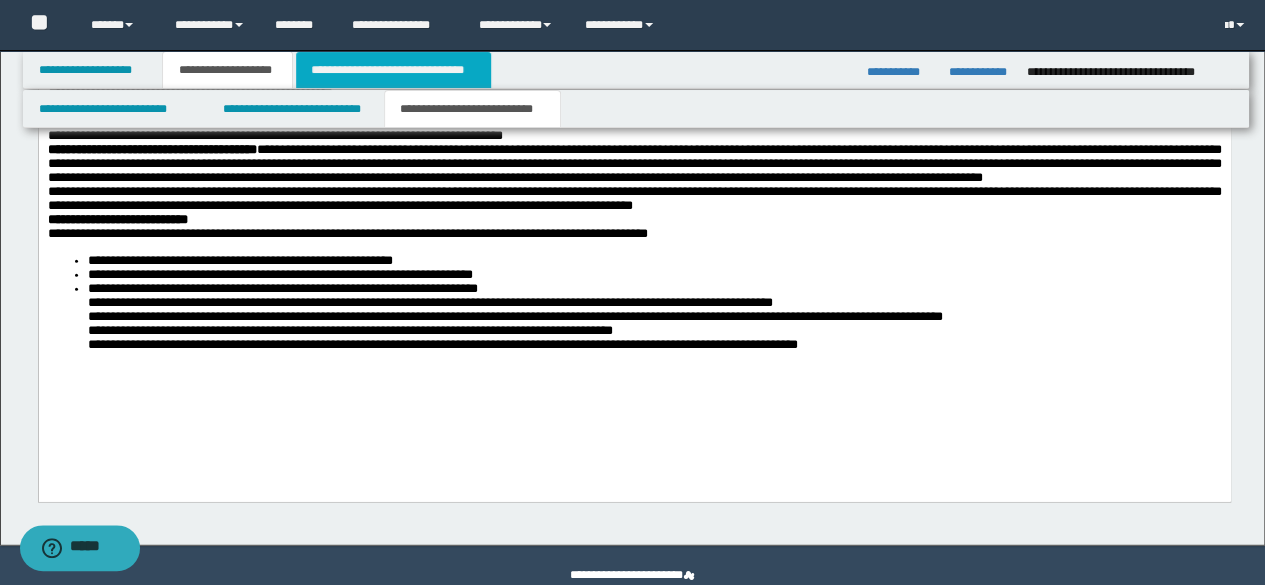click on "**********" at bounding box center [393, 70] 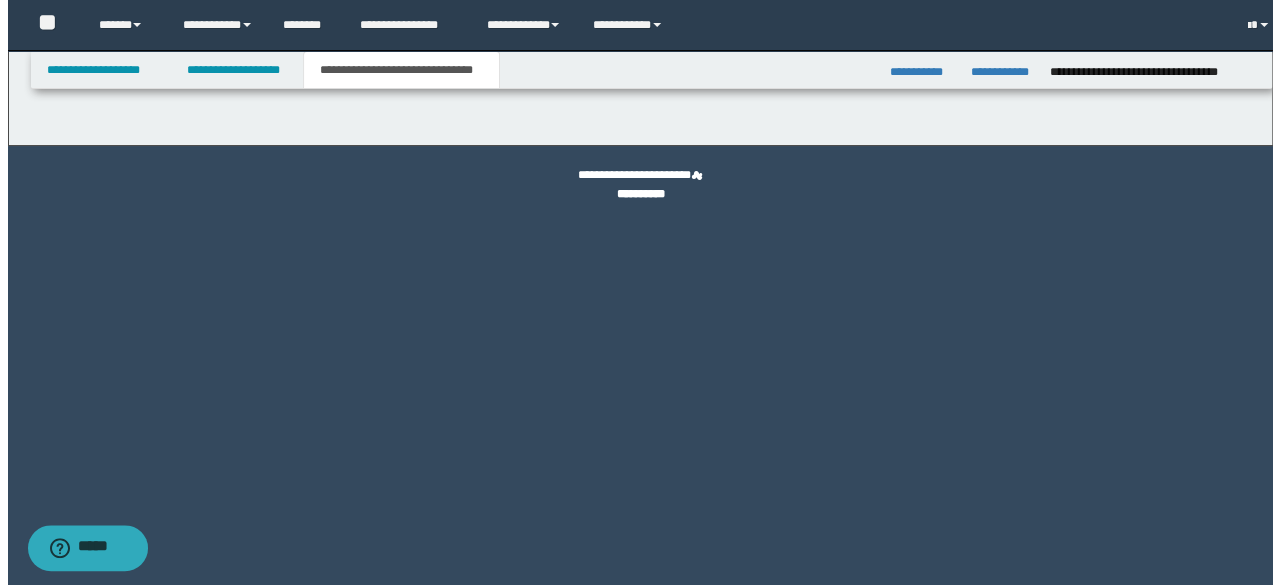 scroll, scrollTop: 0, scrollLeft: 0, axis: both 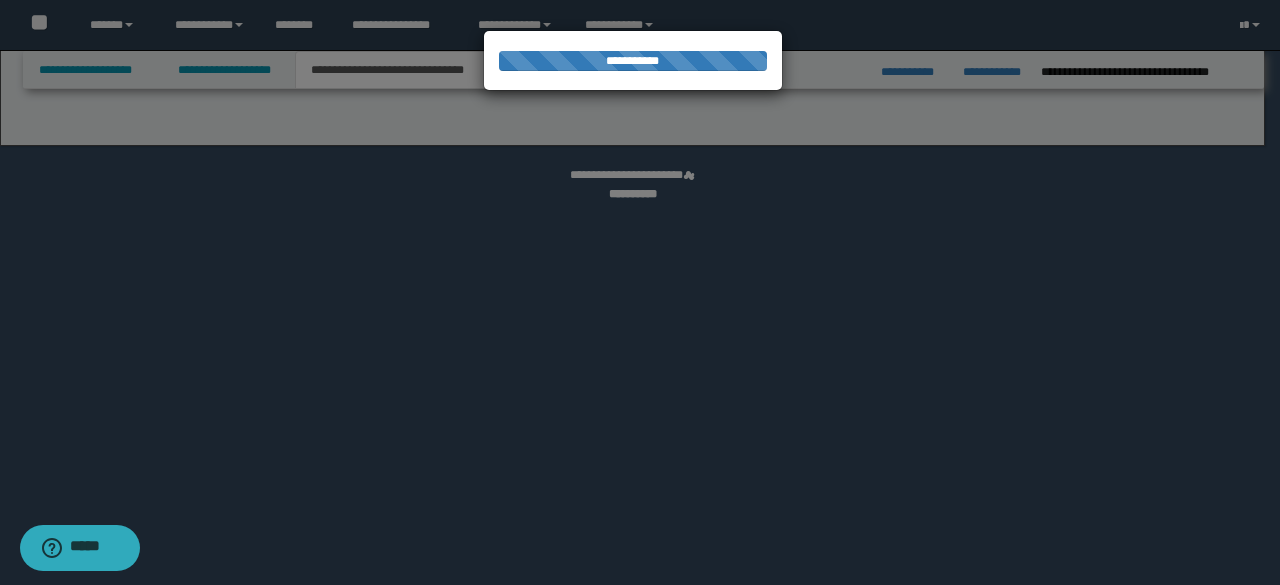 select on "*" 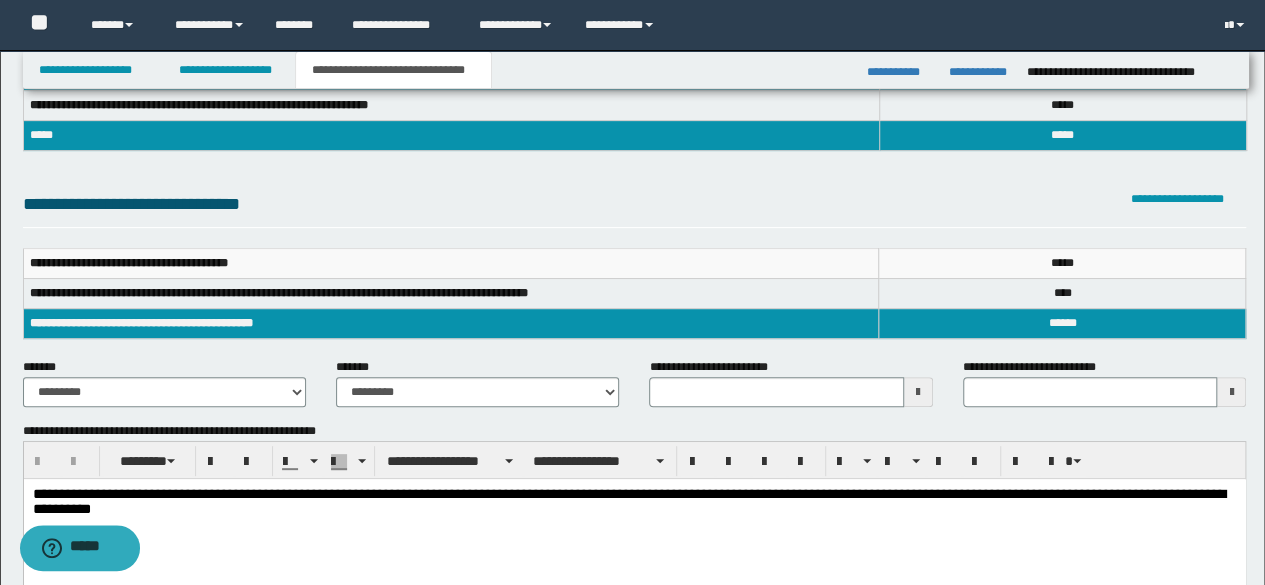 scroll, scrollTop: 200, scrollLeft: 0, axis: vertical 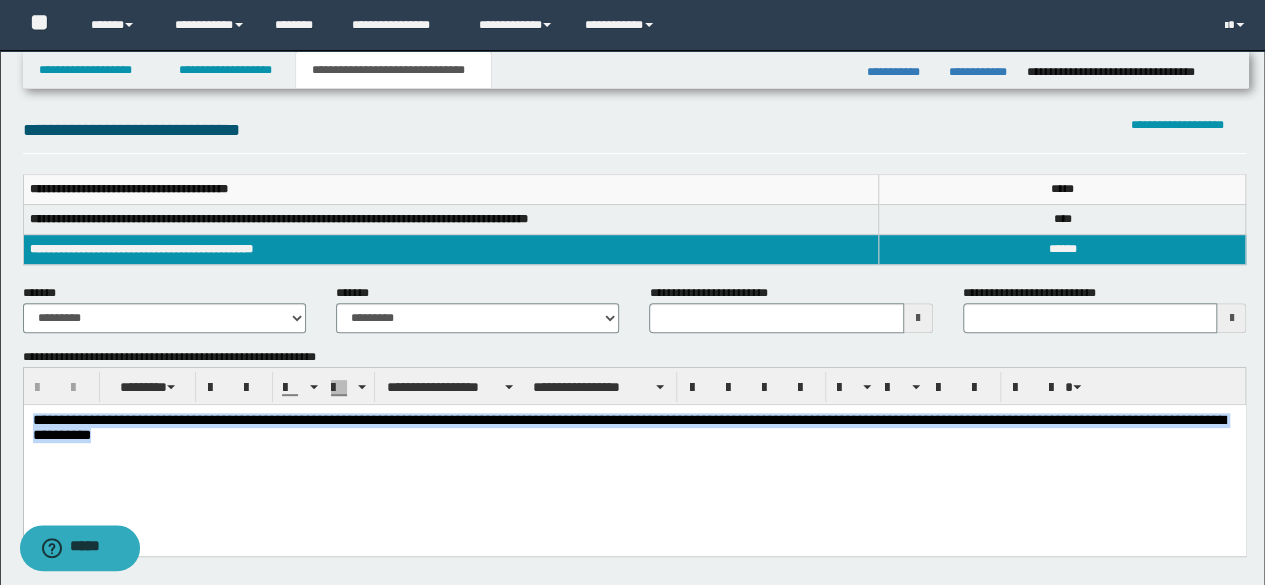 drag, startPoint x: 106, startPoint y: 439, endPoint x: 104, endPoint y: 459, distance: 20.09975 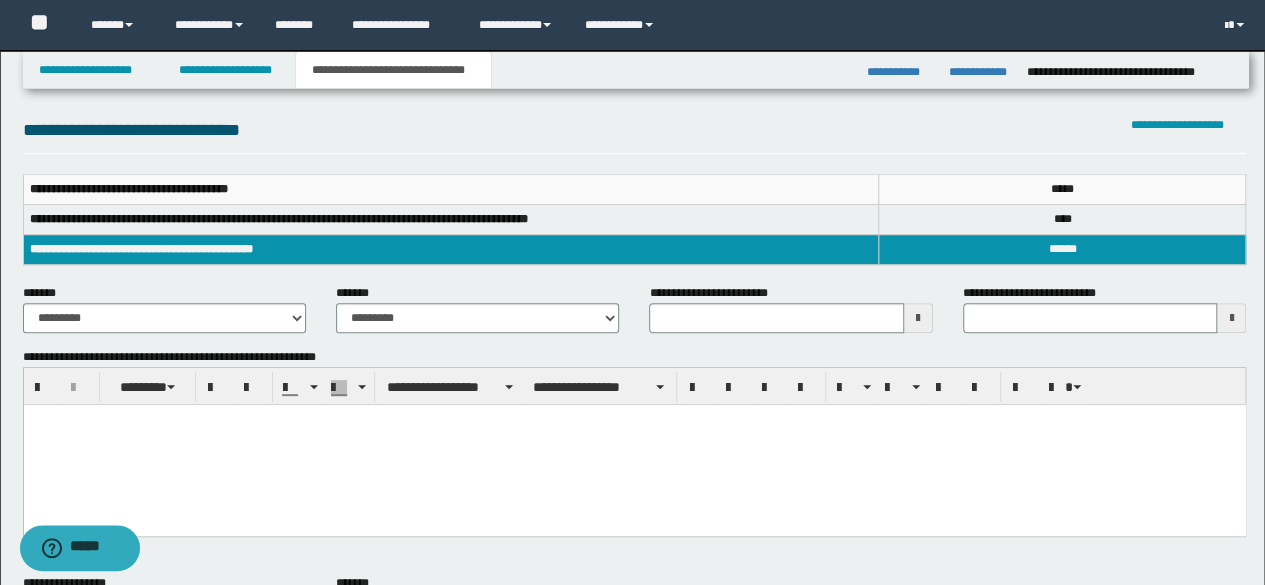 click at bounding box center [634, 444] 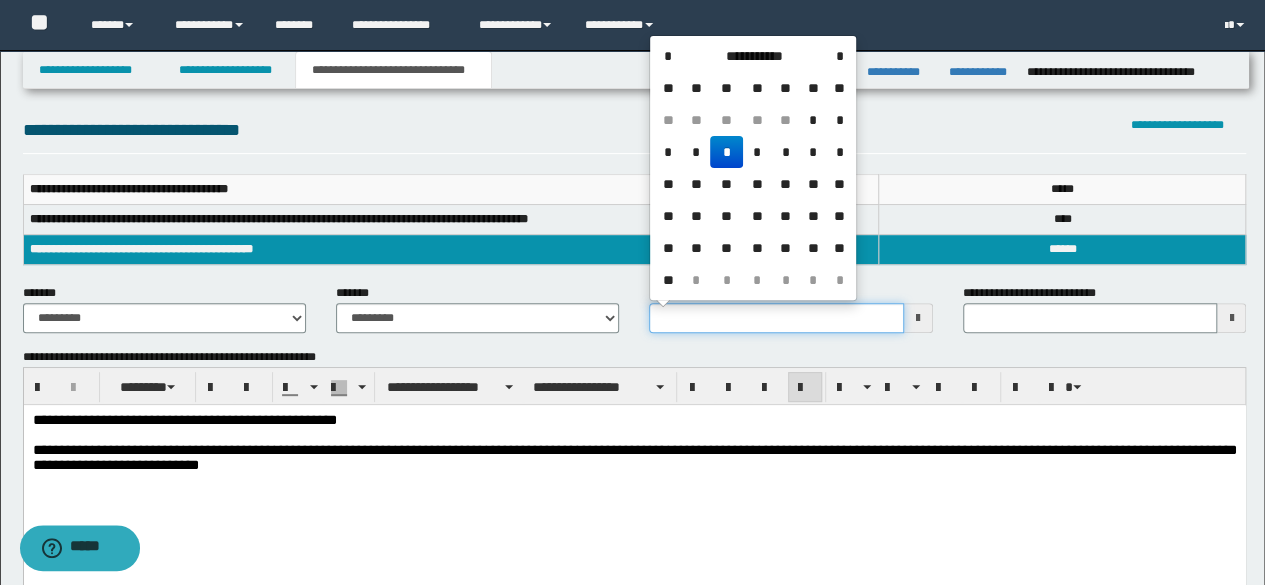 drag, startPoint x: 732, startPoint y: 323, endPoint x: 524, endPoint y: 267, distance: 215.40659 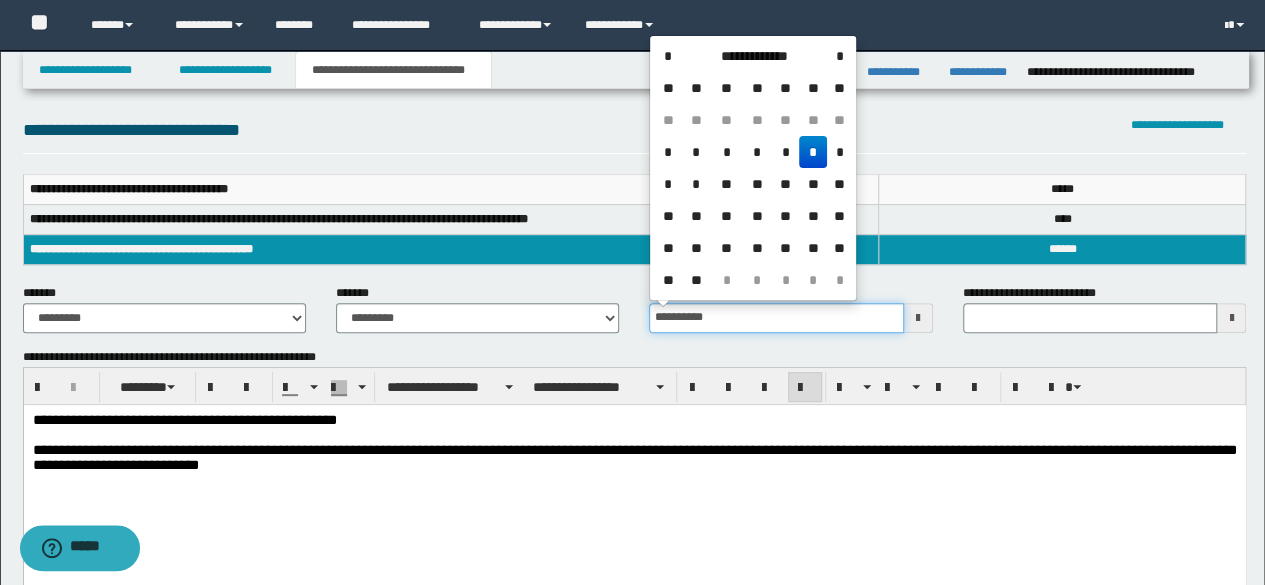 type on "**********" 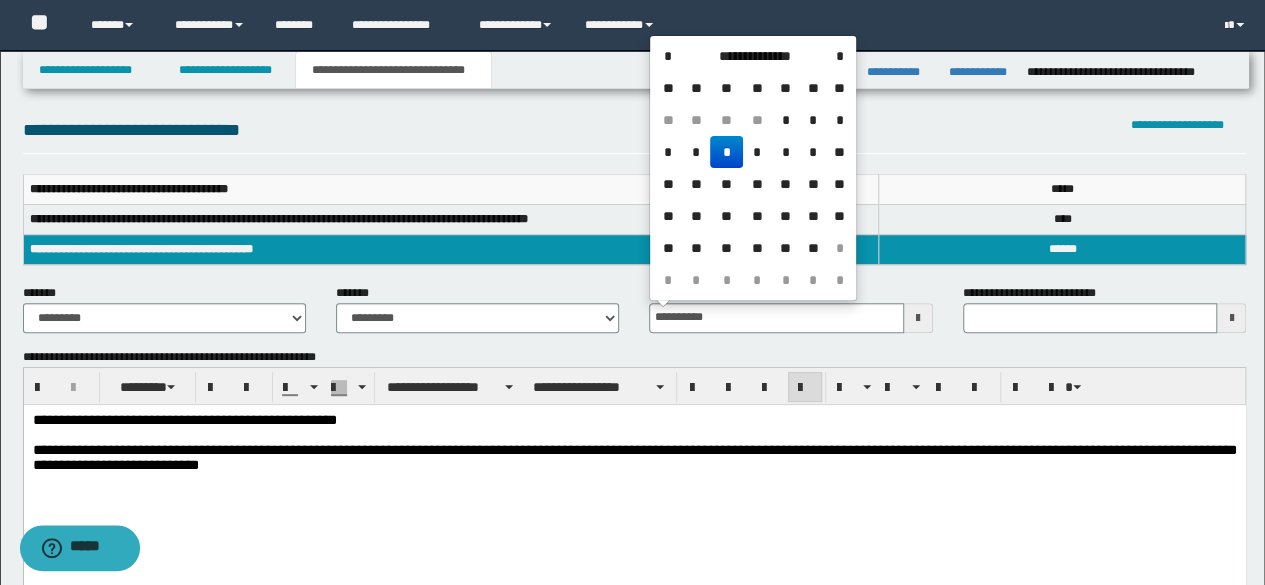 click on "**********" at bounding box center (634, 467) 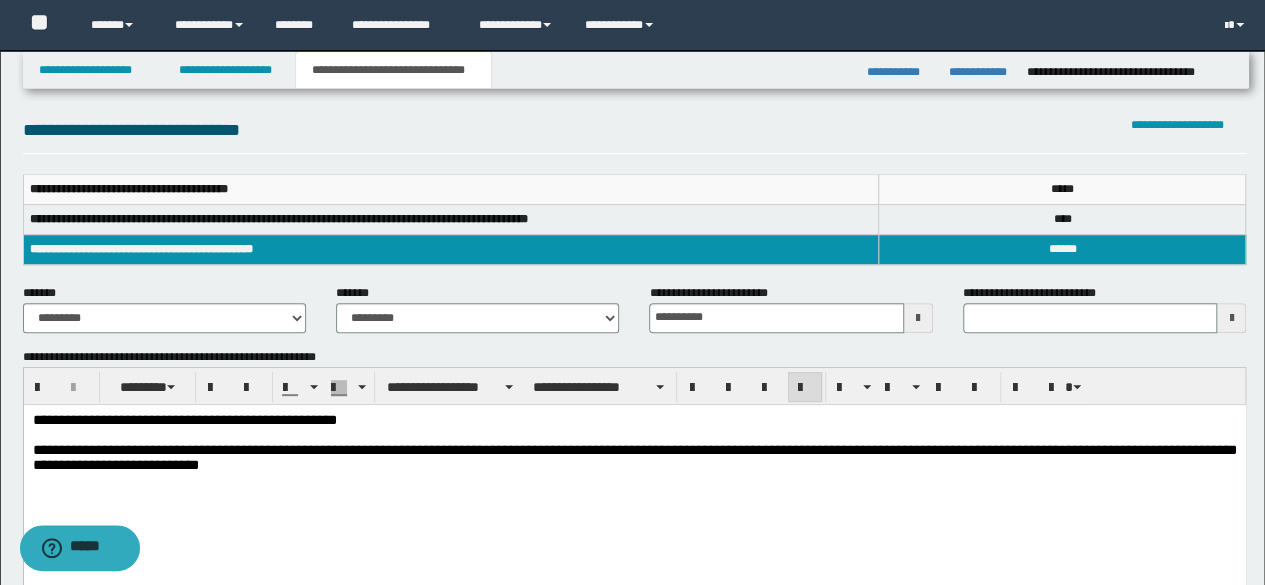click on "**********" at bounding box center (635, 468) 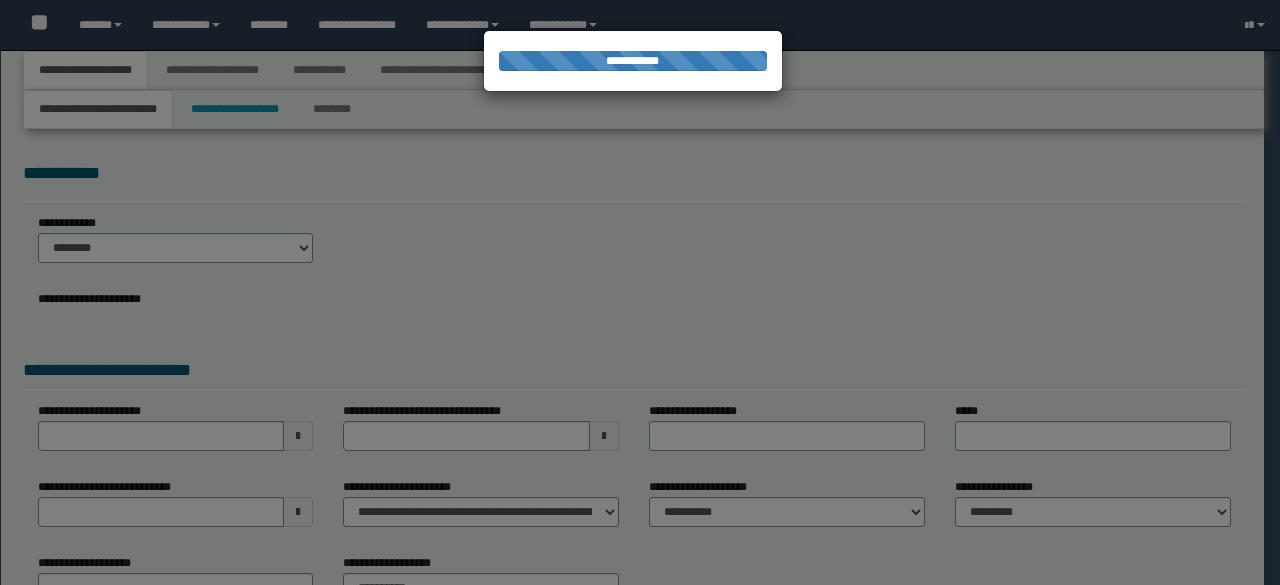 scroll, scrollTop: 0, scrollLeft: 0, axis: both 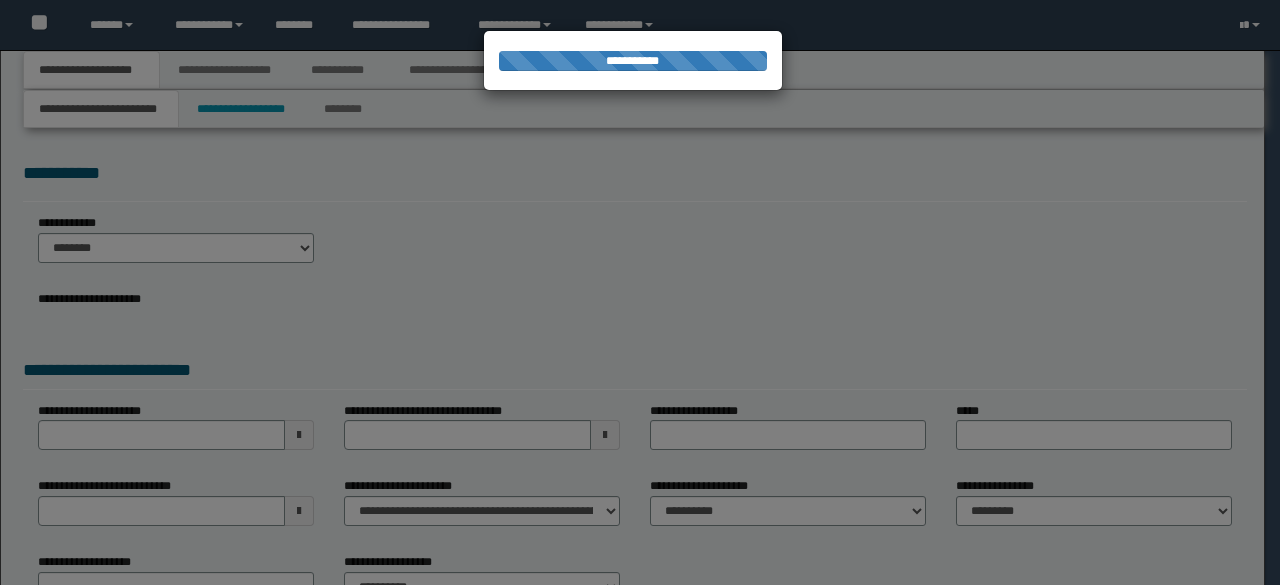 select on "*" 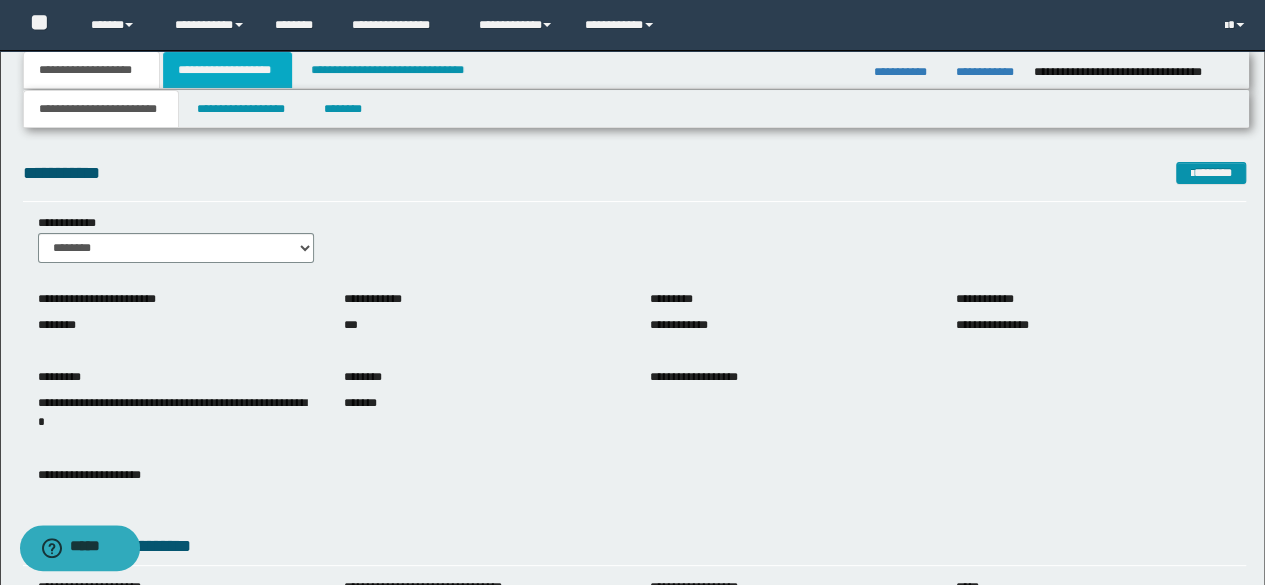 click on "**********" at bounding box center (227, 70) 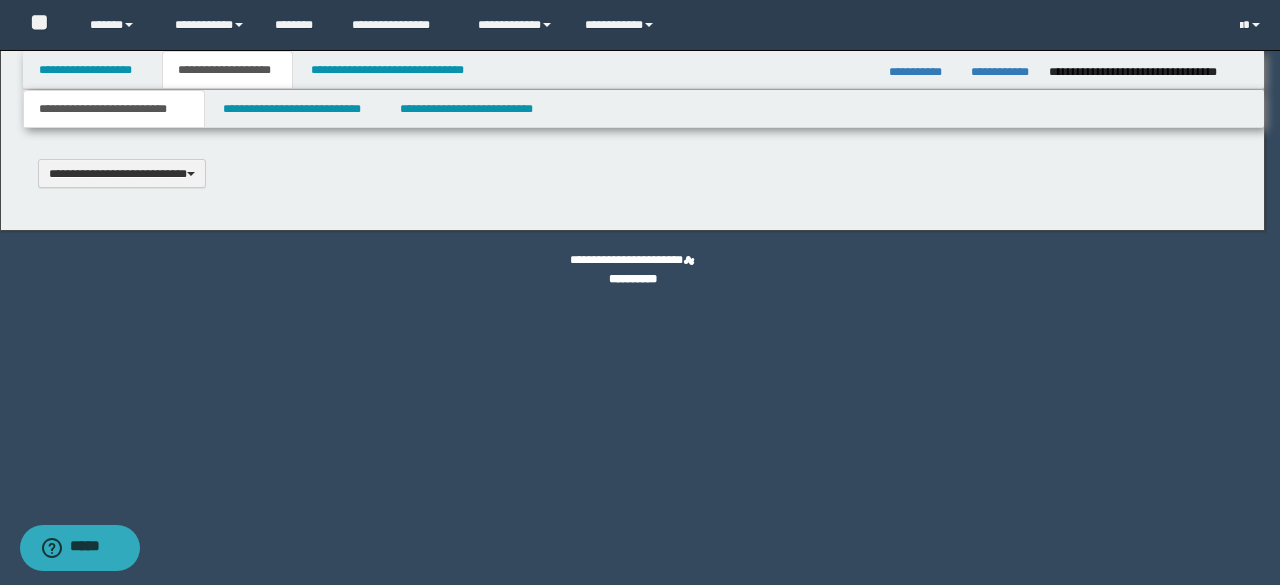 type 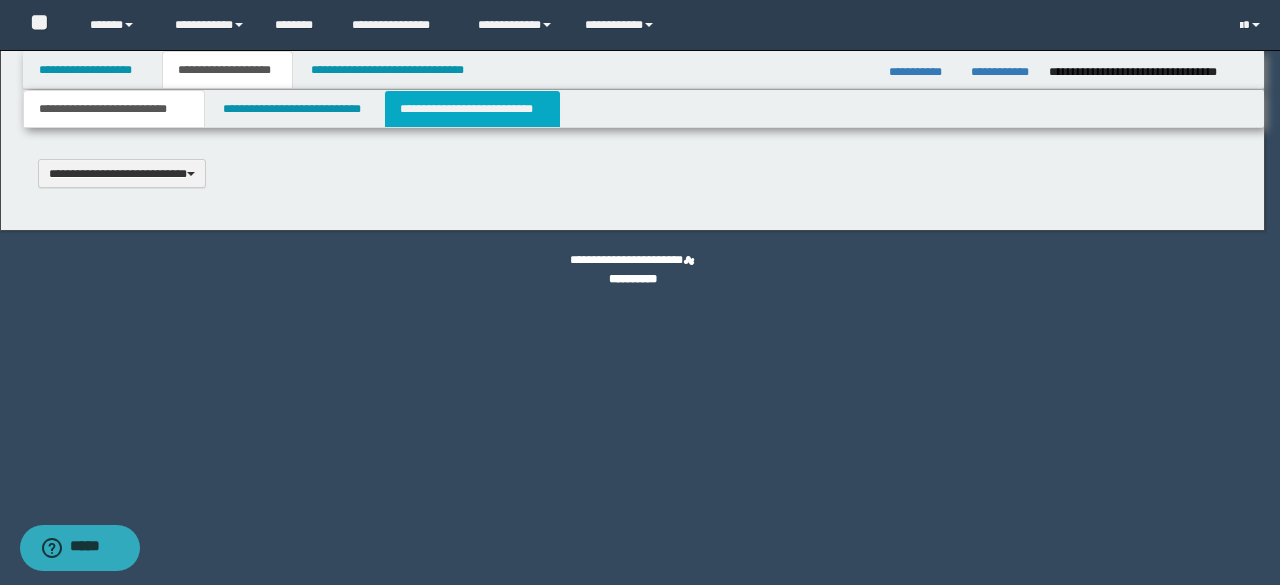 scroll, scrollTop: 0, scrollLeft: 0, axis: both 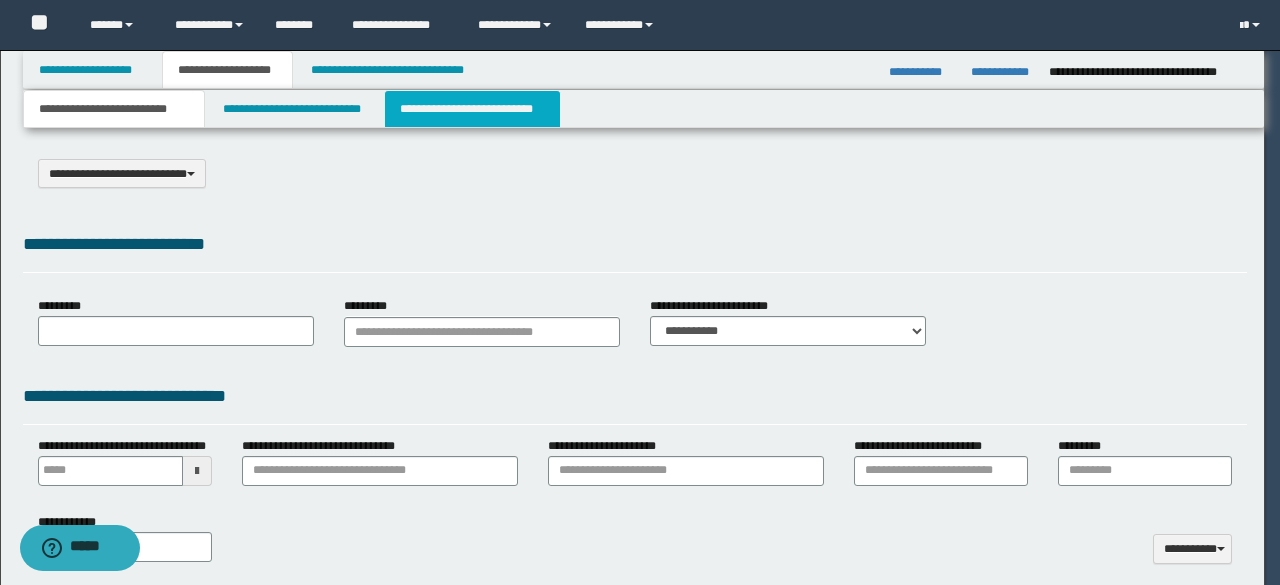 select on "*" 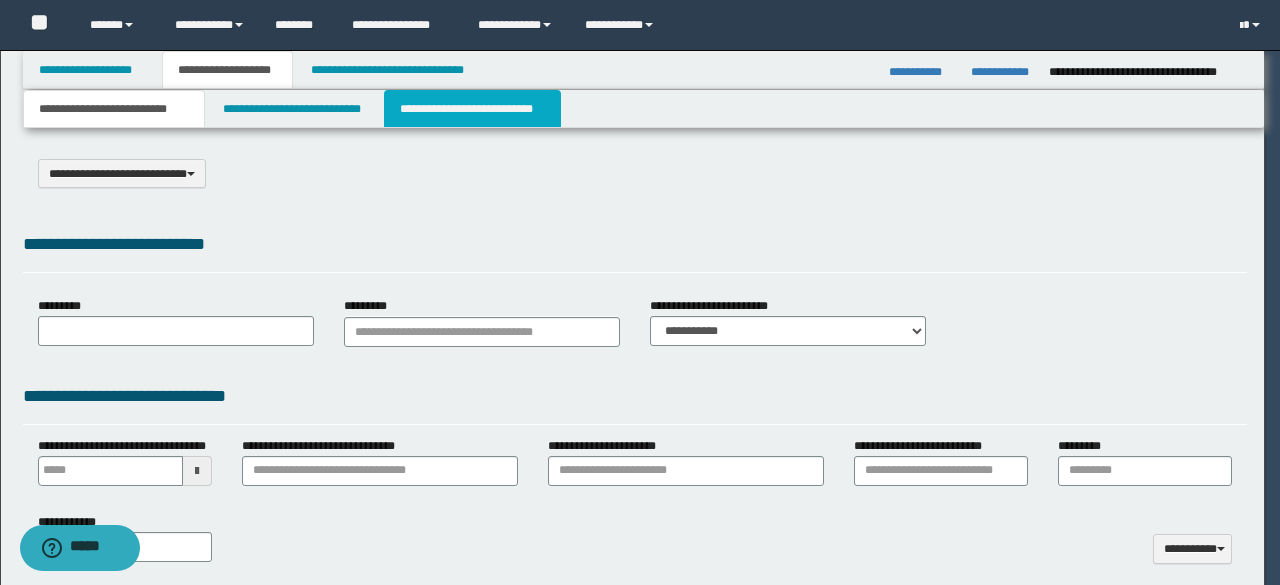 drag, startPoint x: 455, startPoint y: 110, endPoint x: 482, endPoint y: 161, distance: 57.706154 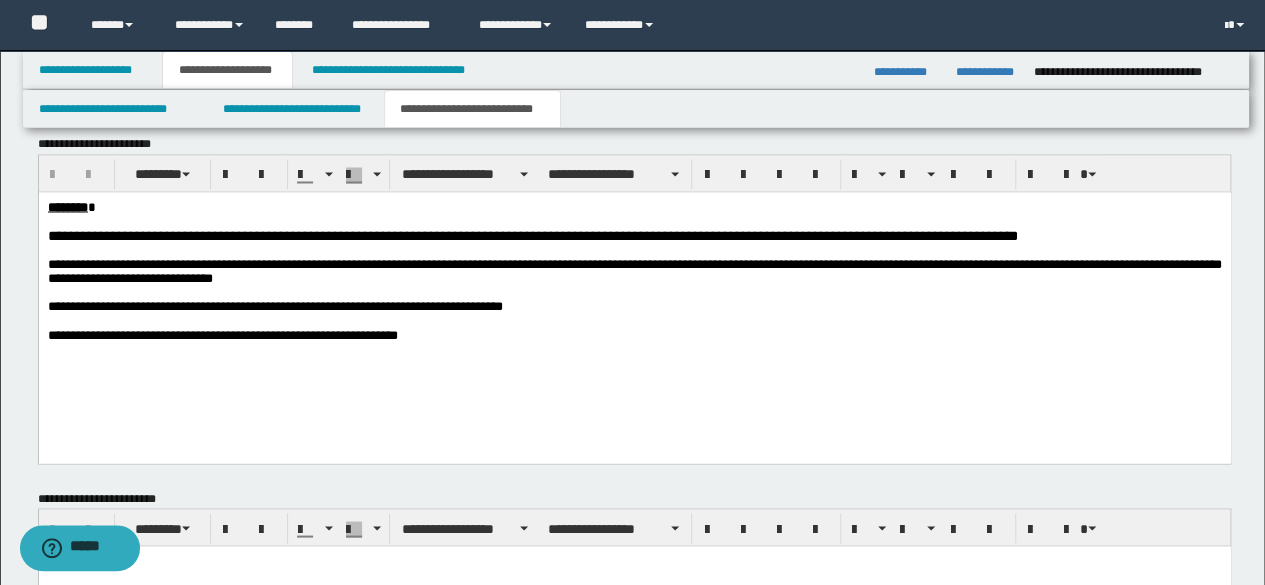 scroll, scrollTop: 1800, scrollLeft: 0, axis: vertical 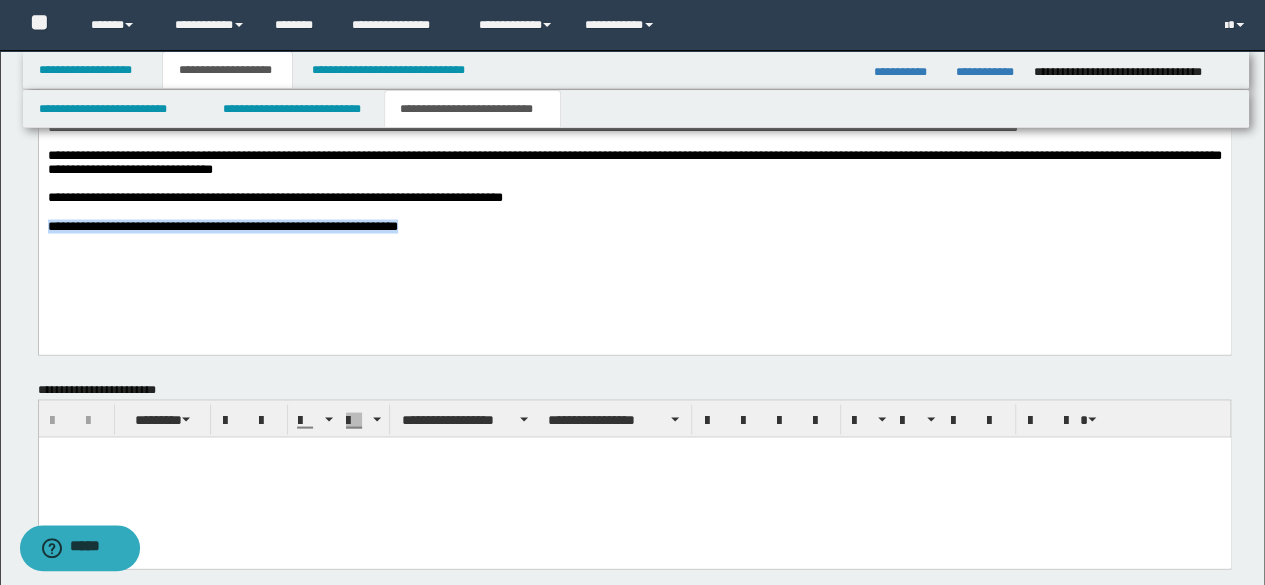 drag, startPoint x: 459, startPoint y: 237, endPoint x: 0, endPoint y: 241, distance: 459.01743 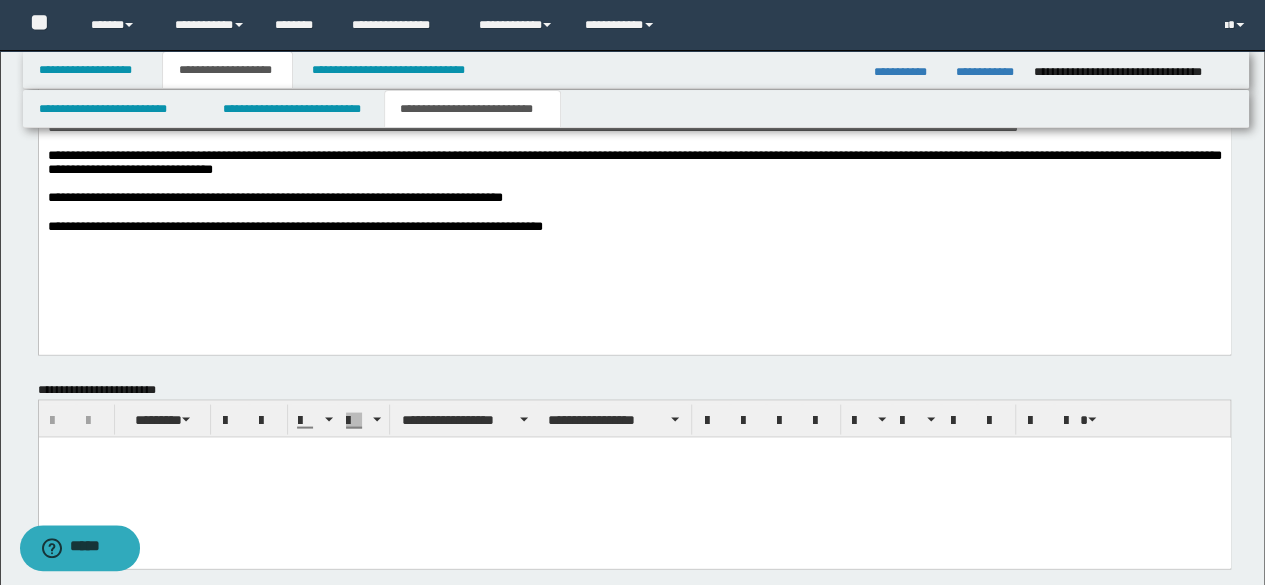 click on "**********" at bounding box center (634, 187) 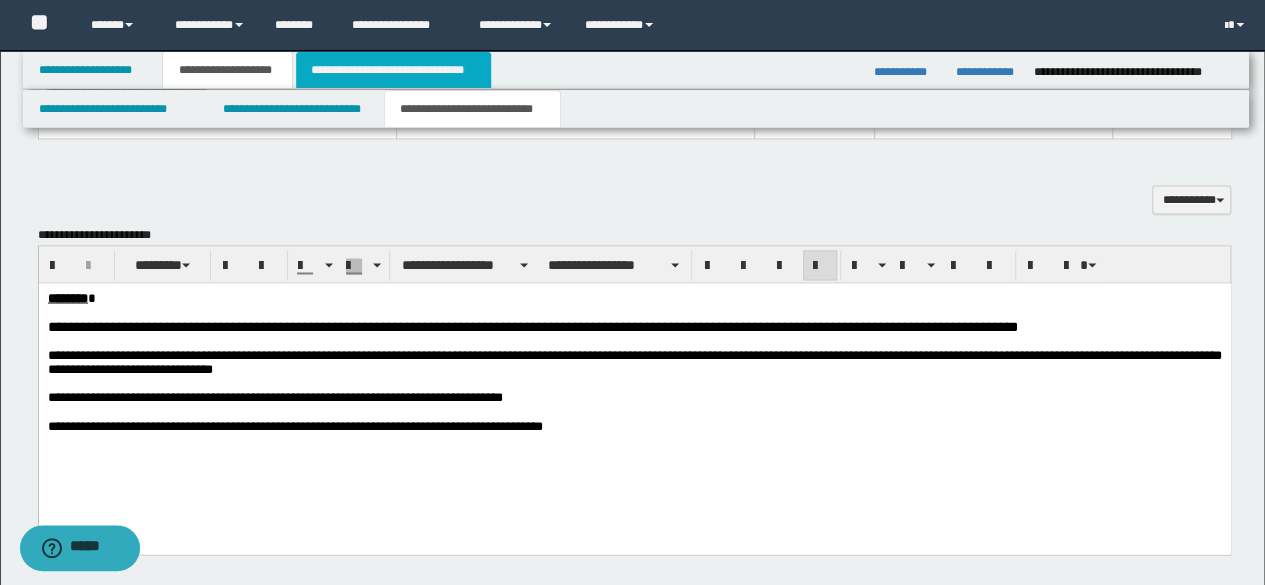 click on "**********" at bounding box center (393, 70) 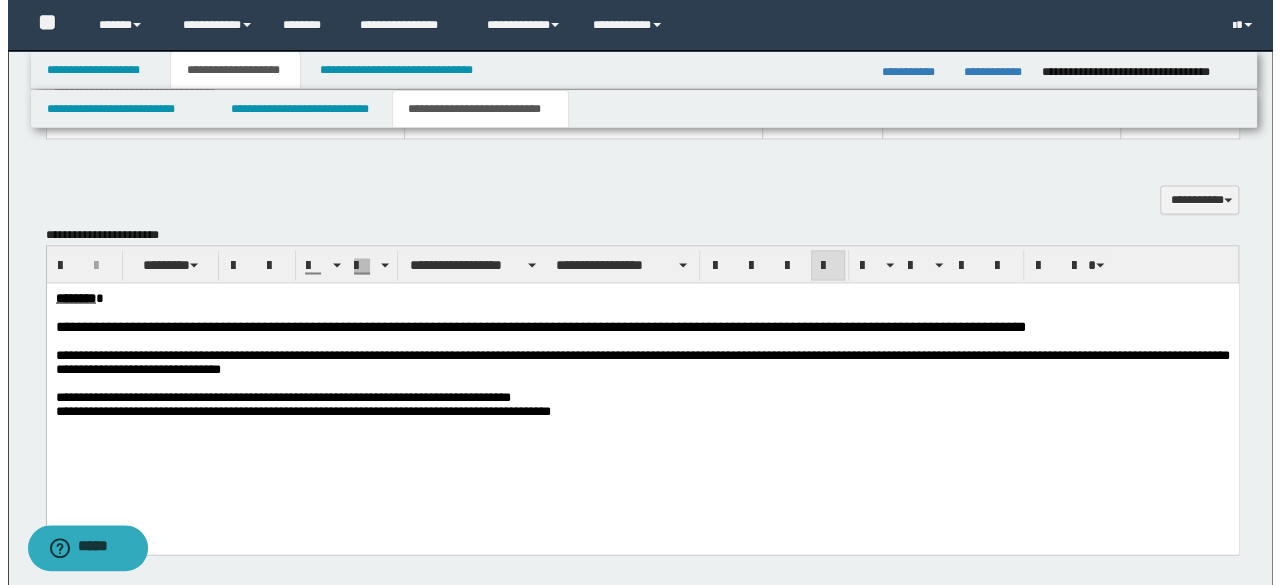 scroll, scrollTop: 0, scrollLeft: 0, axis: both 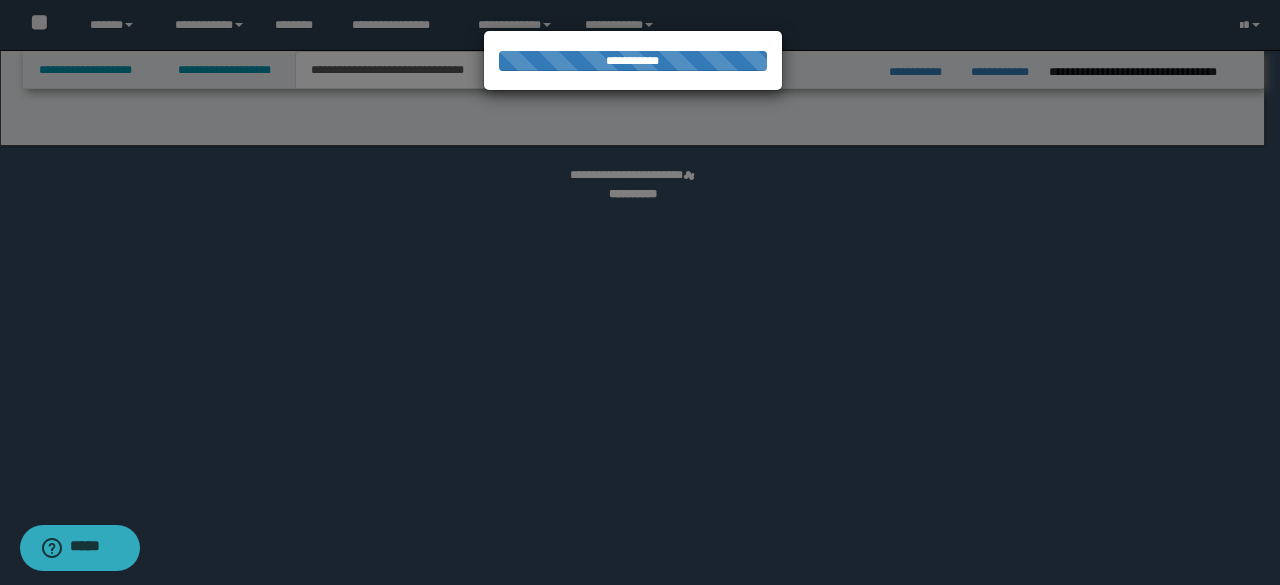 select on "*" 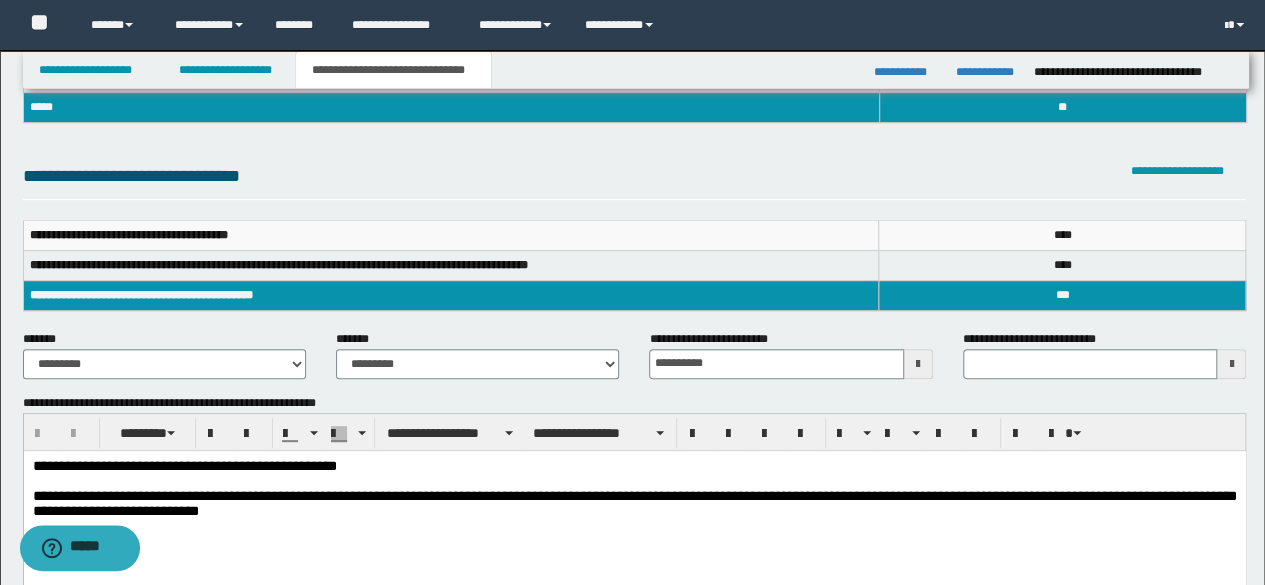 scroll, scrollTop: 300, scrollLeft: 0, axis: vertical 